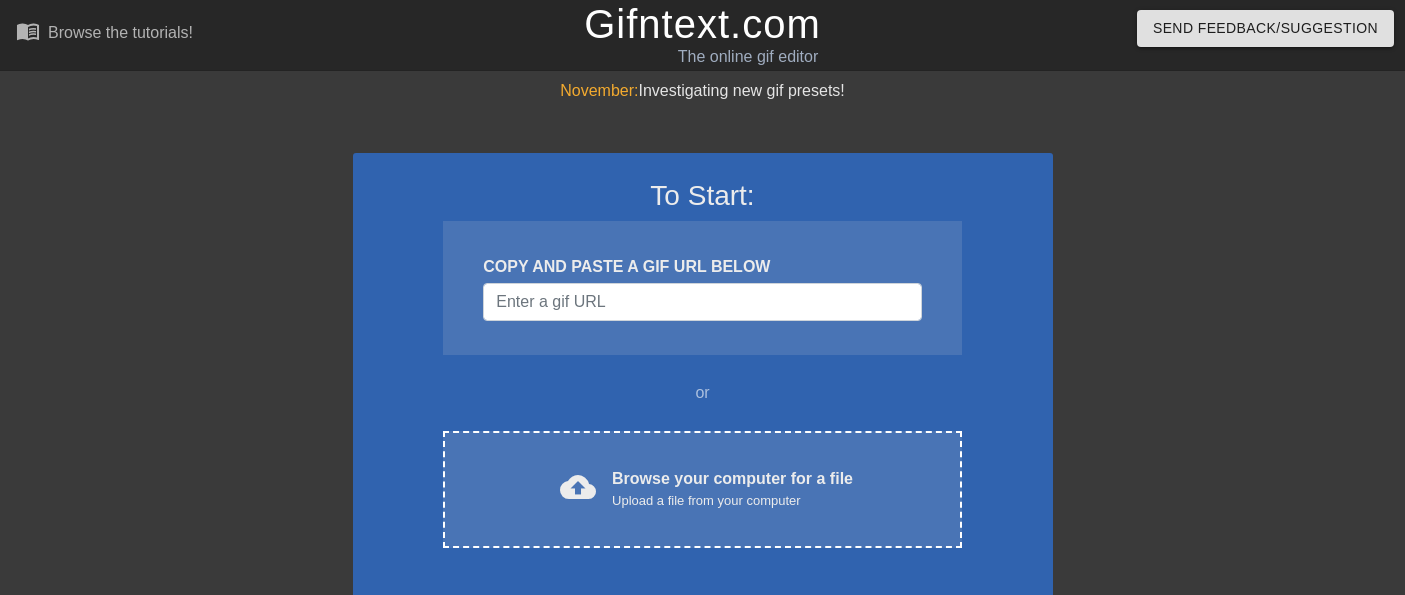 scroll, scrollTop: 0, scrollLeft: 0, axis: both 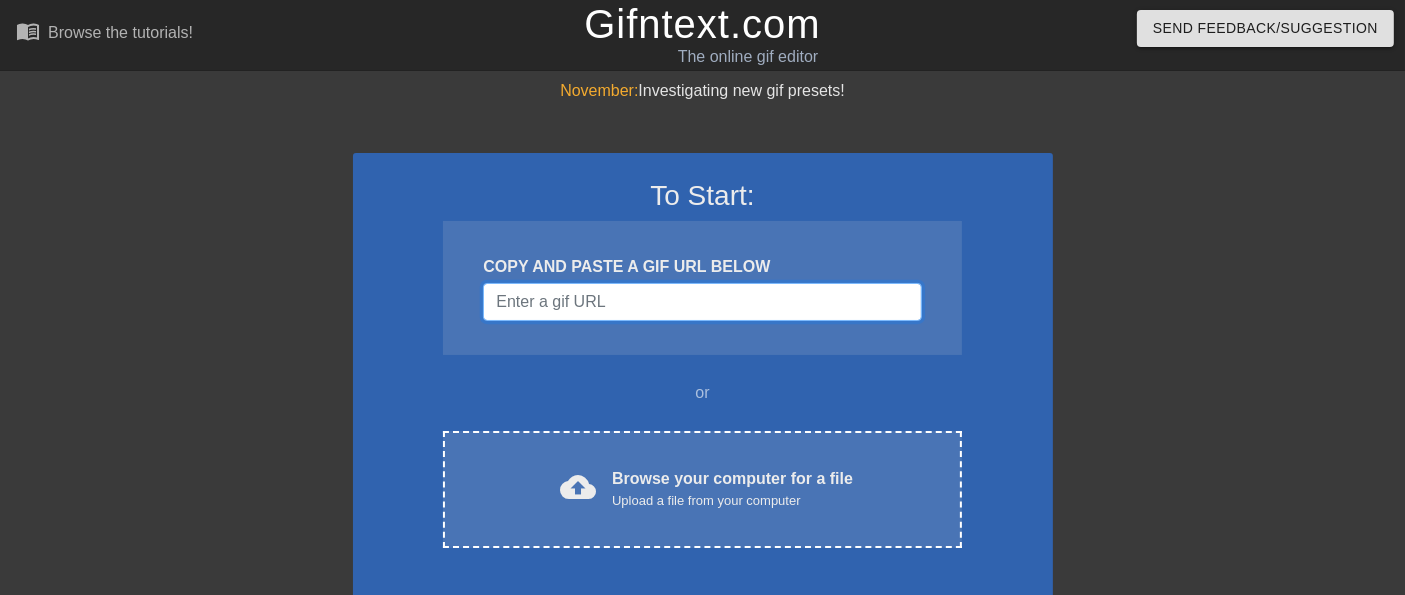 click at bounding box center (702, 302) 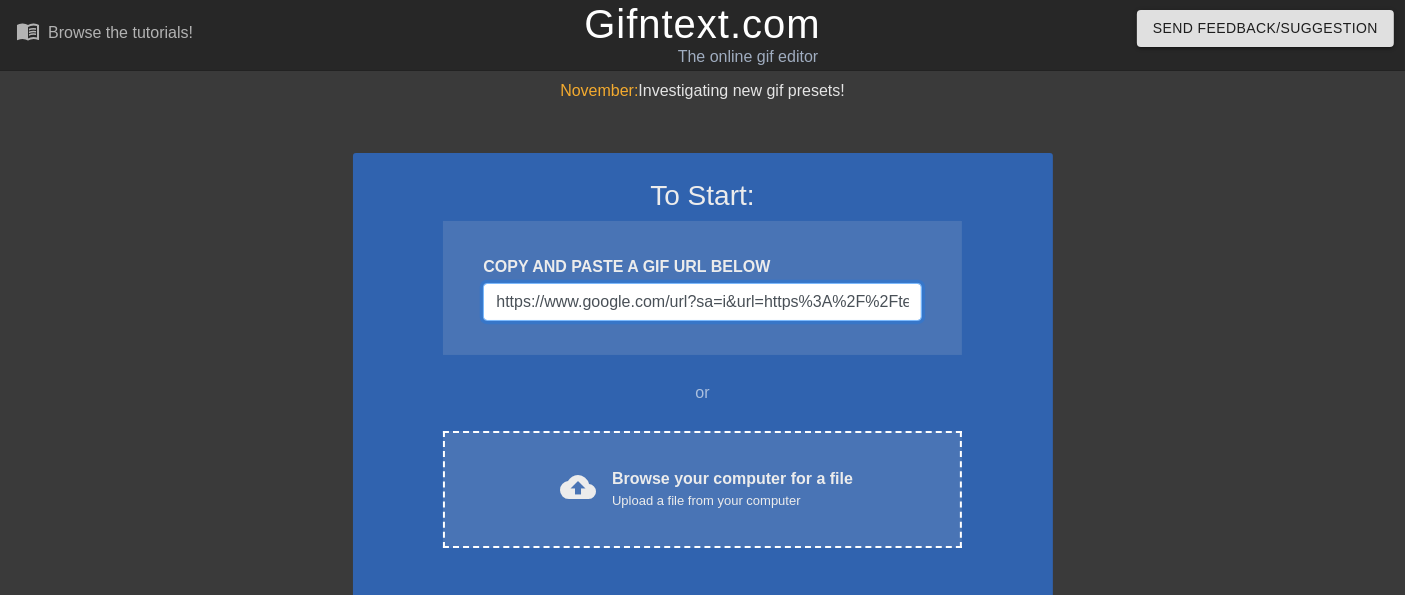 scroll, scrollTop: 0, scrollLeft: 1491, axis: horizontal 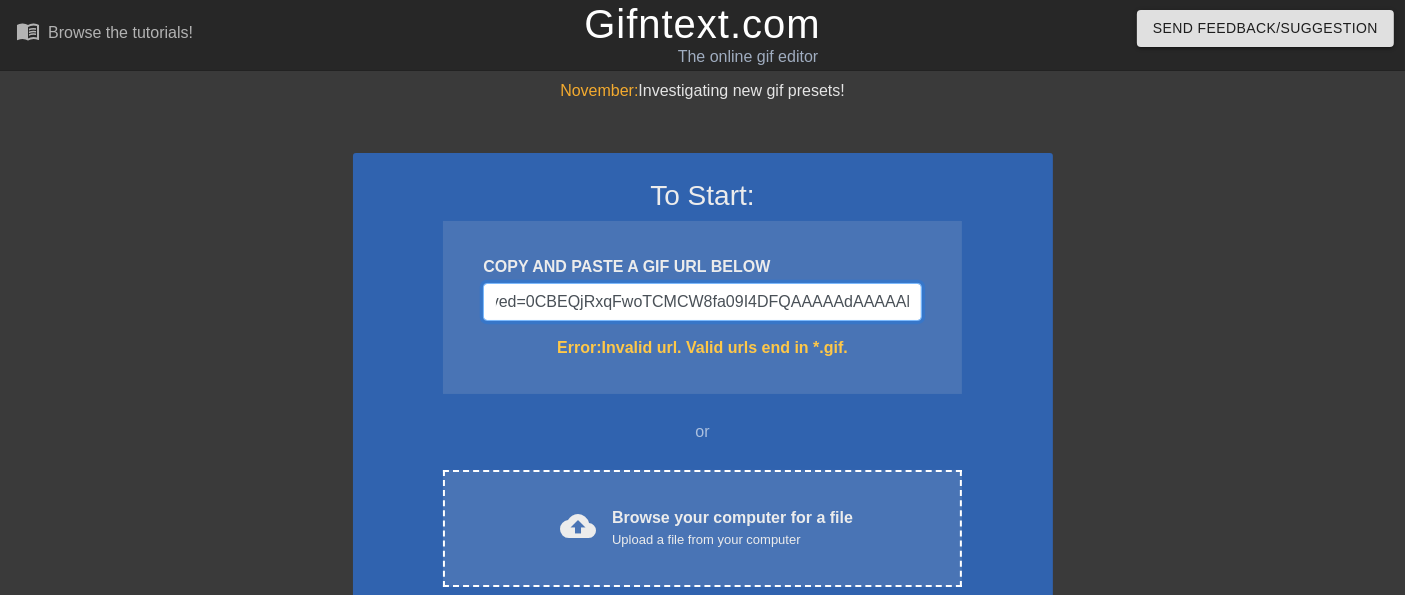 click on "https://www.google.com/url?sa=i&url=https%3A%2F%2Ftenor.com%2Fsearch%2Fexplosions-gifs&psig=AOvVaw0P6pLJHDdhHIy5fqJ8dwK2&ust=1754508844848000&source=images&cd=vfe&opi=89978449&ved=0CBEQjRxqFwoTCMCW8fa09I4DFQAAAAAdAAAAABAE" at bounding box center [702, 302] 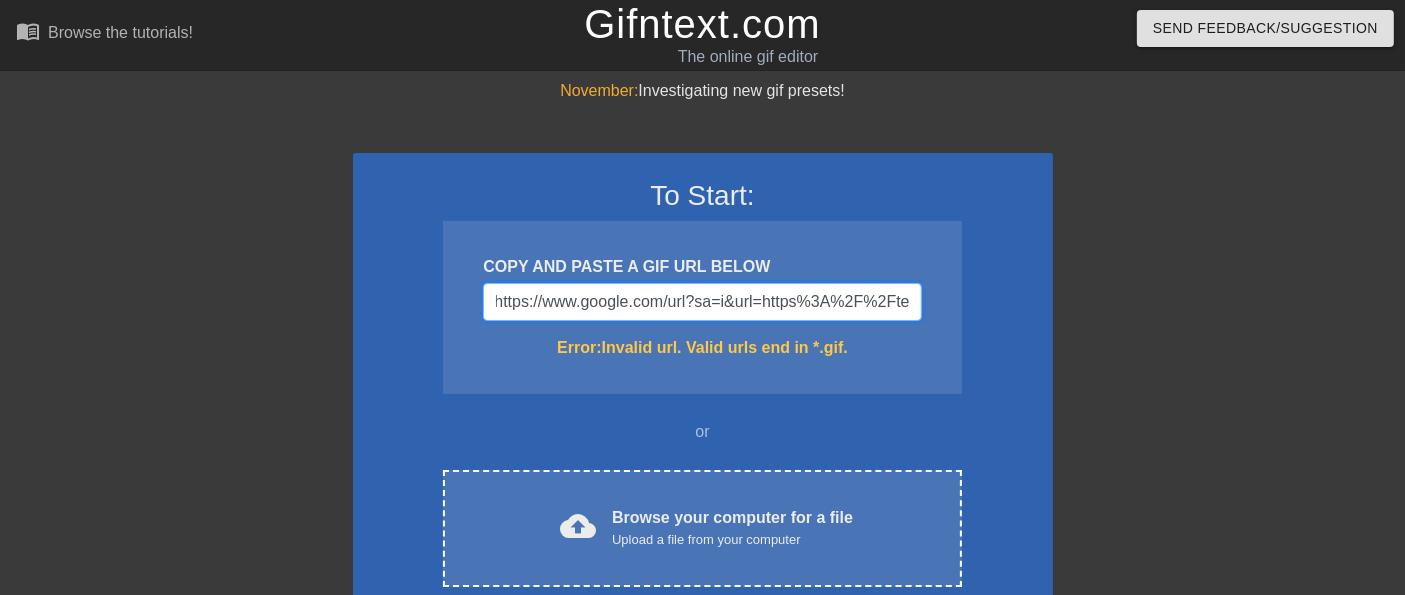scroll, scrollTop: 0, scrollLeft: 0, axis: both 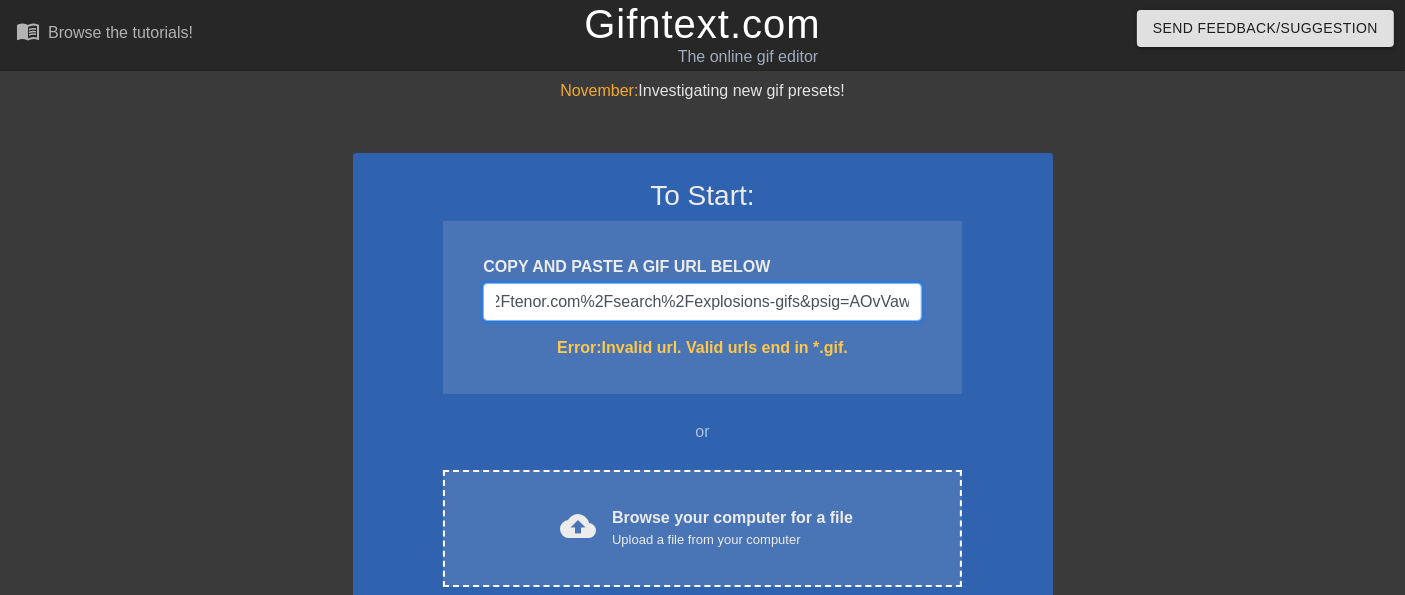 drag, startPoint x: 726, startPoint y: 296, endPoint x: 902, endPoint y: 310, distance: 176.55594 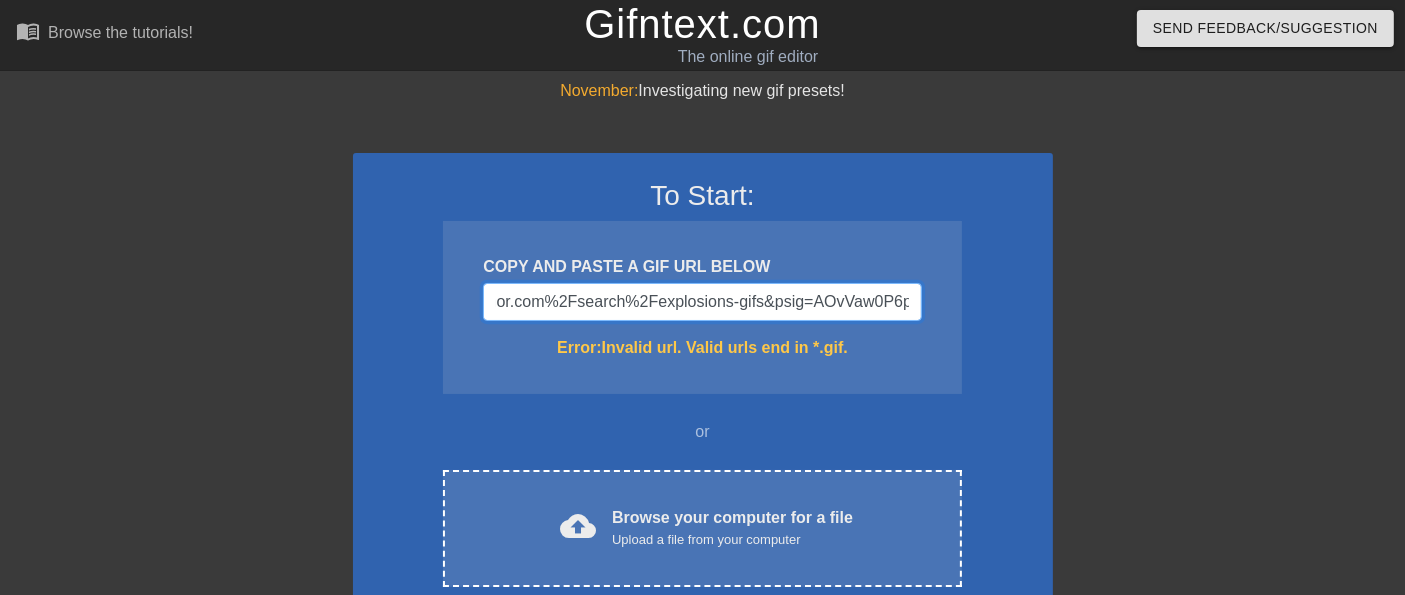 click on "https://www.google.com/url?sa=i&url=https%3A%2F%2Ftenor.com%2Fsearch%2Fexplosions-gifs&psig=AOvVaw0P6pLJHDdhHIy5fqJ8dwK2&ust=1754508844848000&source=images&cd=vfe&opi=89978449&ved=0CBEQjRxqFwoTCMCW8fa09I4DFQAAAAAdAAAAABAE" at bounding box center [702, 302] 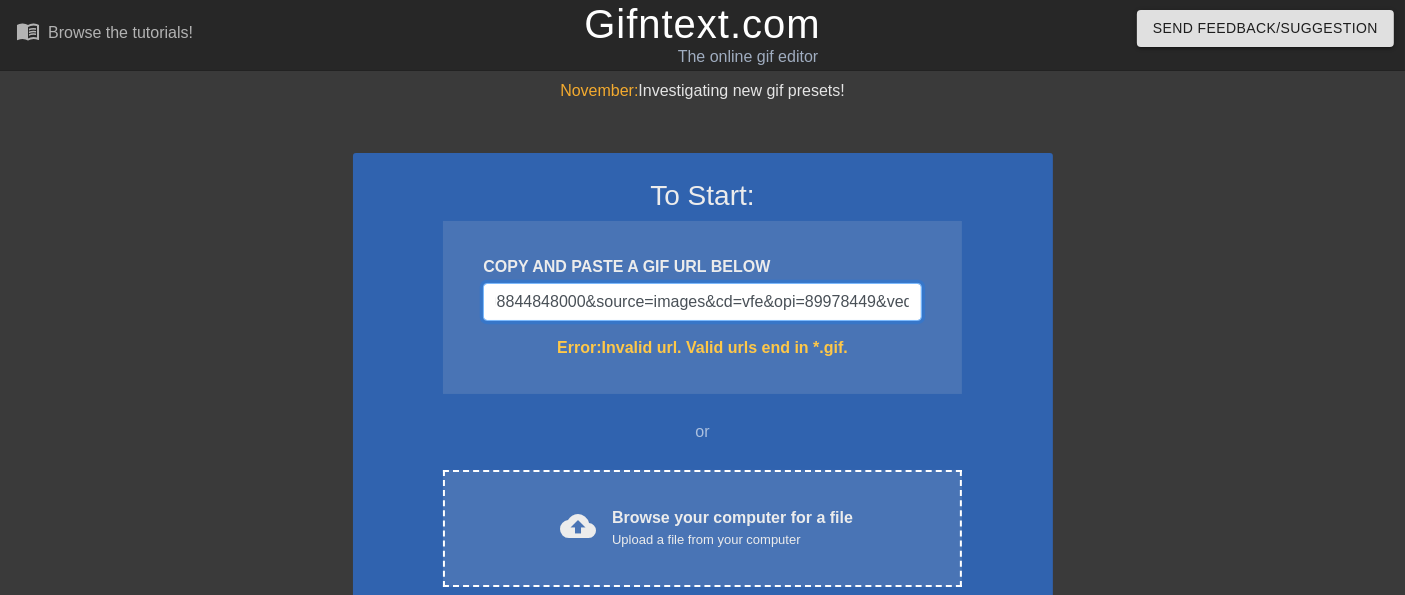 type on "https://www.google.com/url?sa=i&url=https%3A%2F%2Ftenor.com%2Fsearch%2Fexplosions-gifs=0CBEQjRxqFwoTCMCW8fa09I4DFQAAAAAdAAAAABAE" 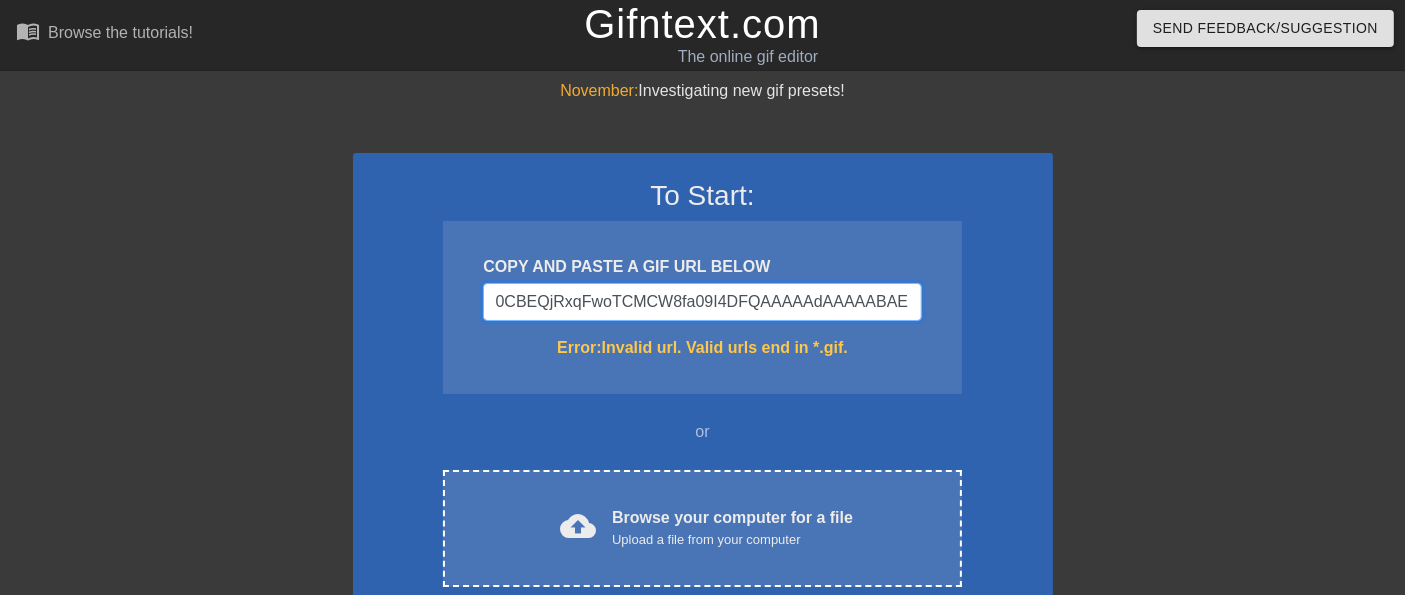 scroll, scrollTop: 0, scrollLeft: 670, axis: horizontal 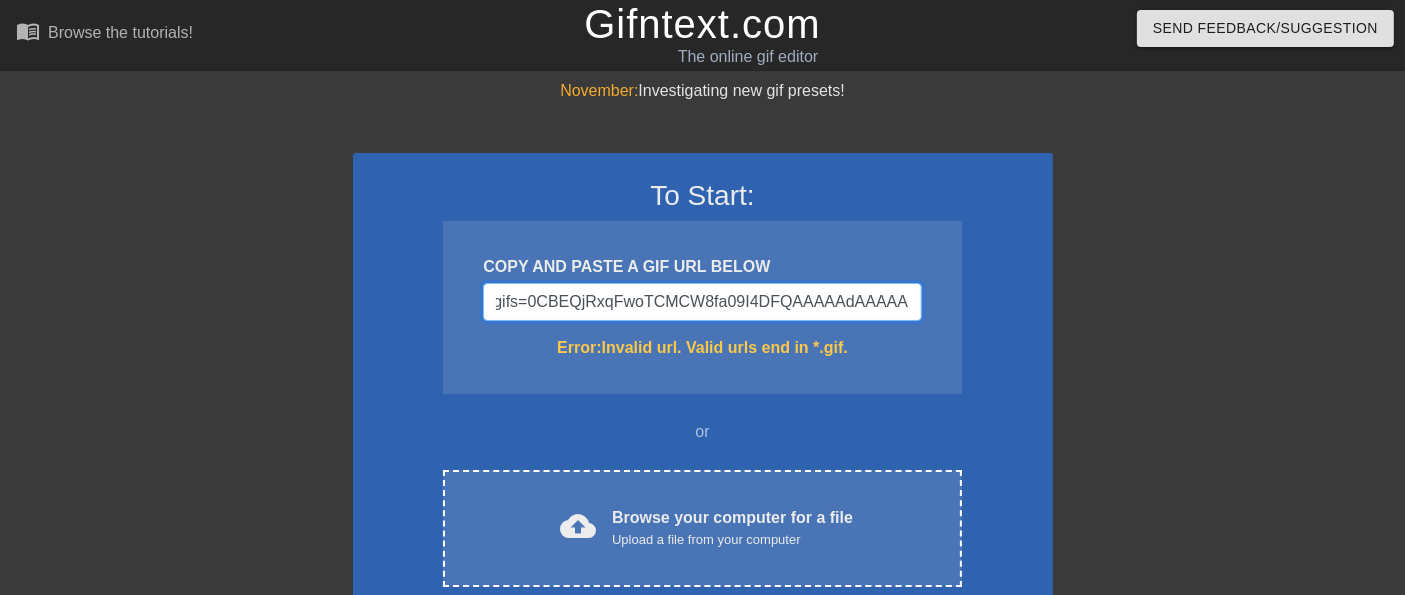 click on "https://www.google.com/url?sa=i&url=https%3A%2F%2Ftenor.com%2Fsearch%2Fexplosions-gifs=0CBEQjRxqFwoTCMCW8fa09I4DFQAAAAAdAAAAABAE" at bounding box center (702, 302) 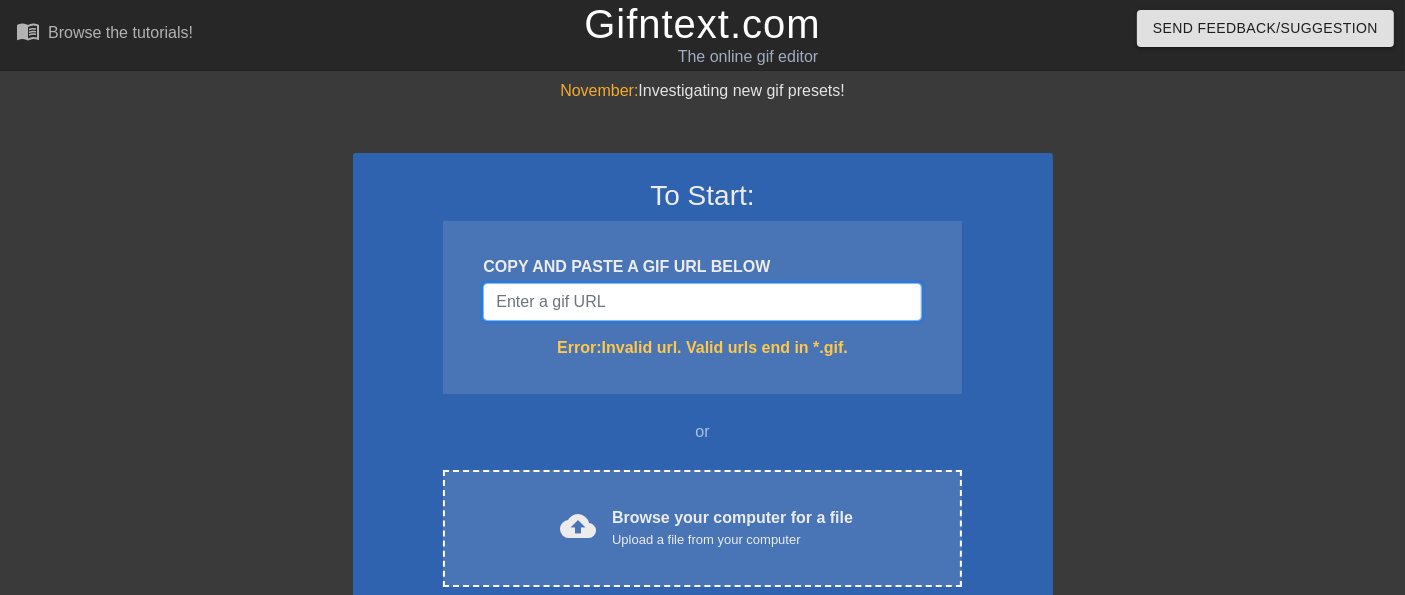 scroll, scrollTop: 0, scrollLeft: 0, axis: both 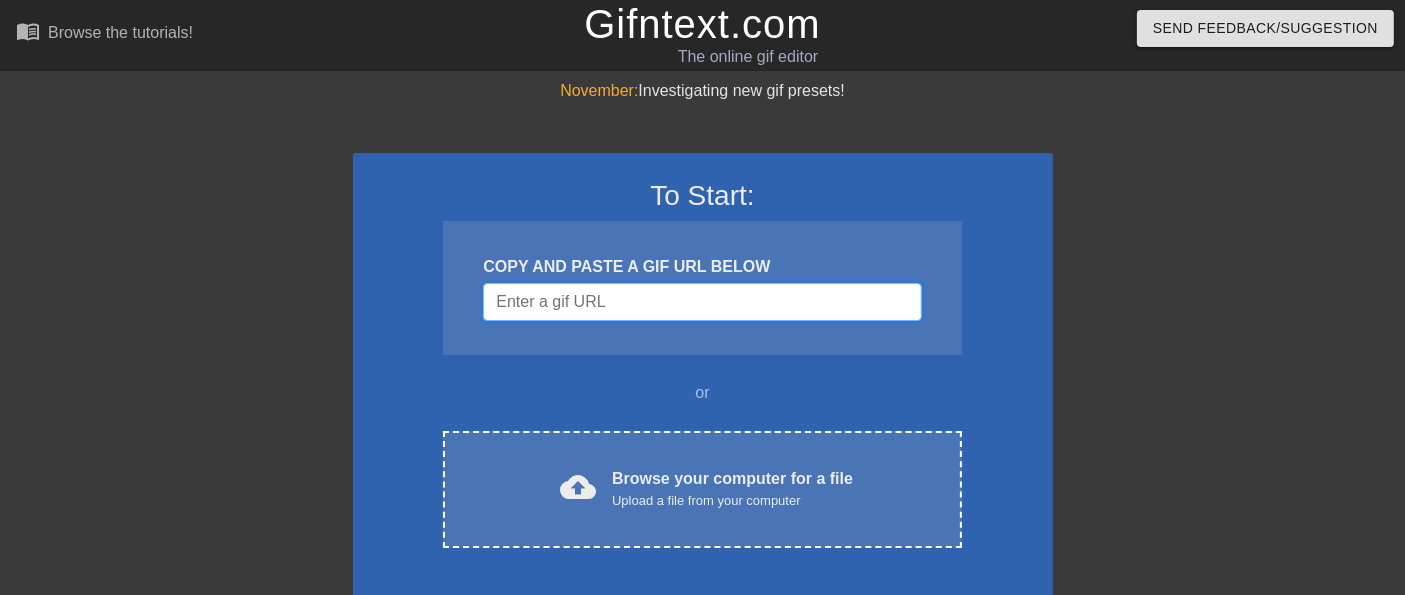 click at bounding box center [702, 302] 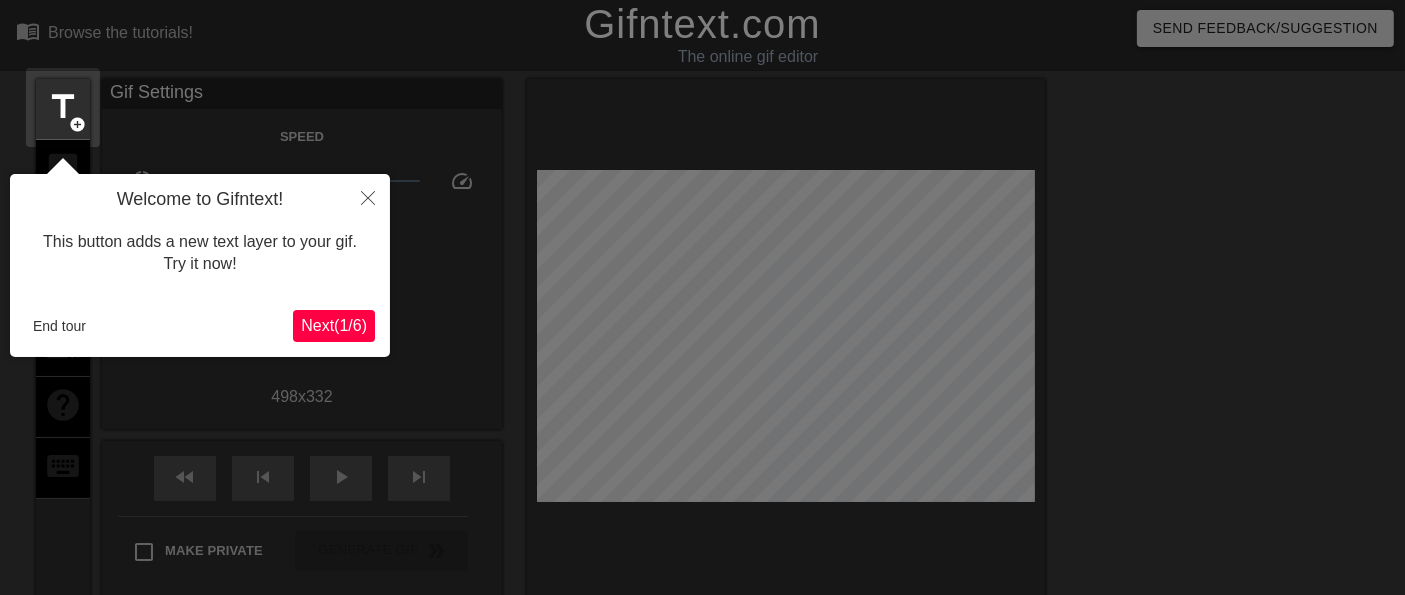 scroll, scrollTop: 48, scrollLeft: 0, axis: vertical 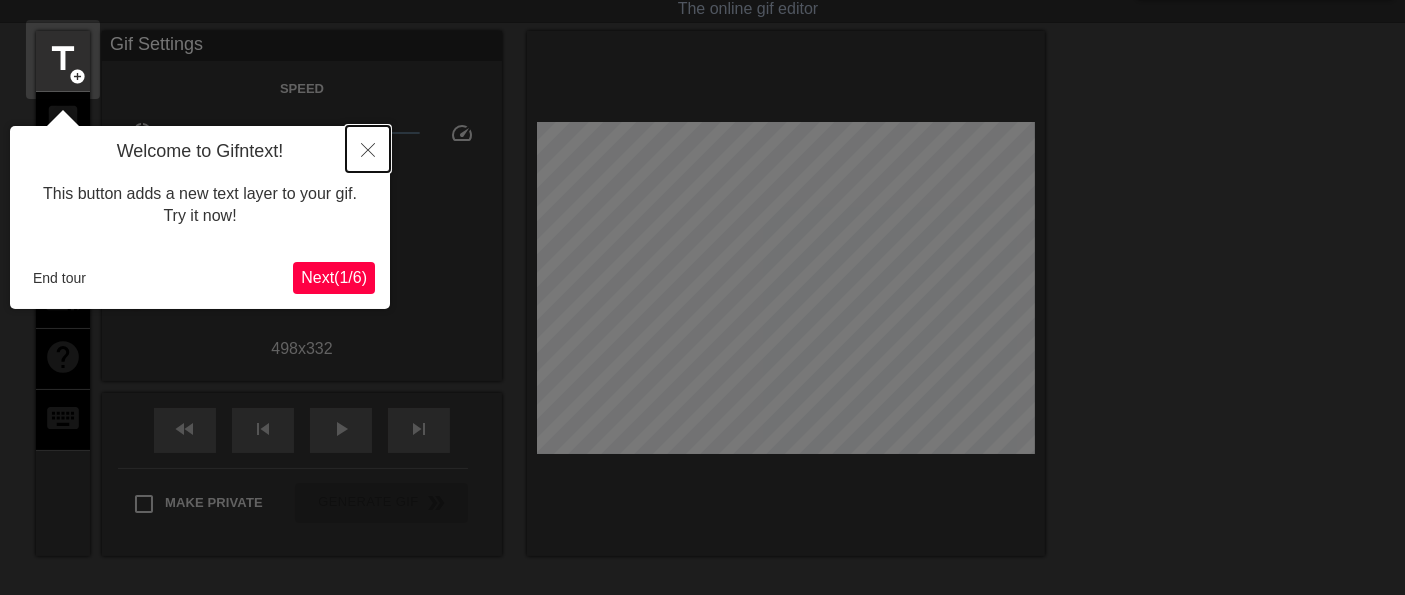 click 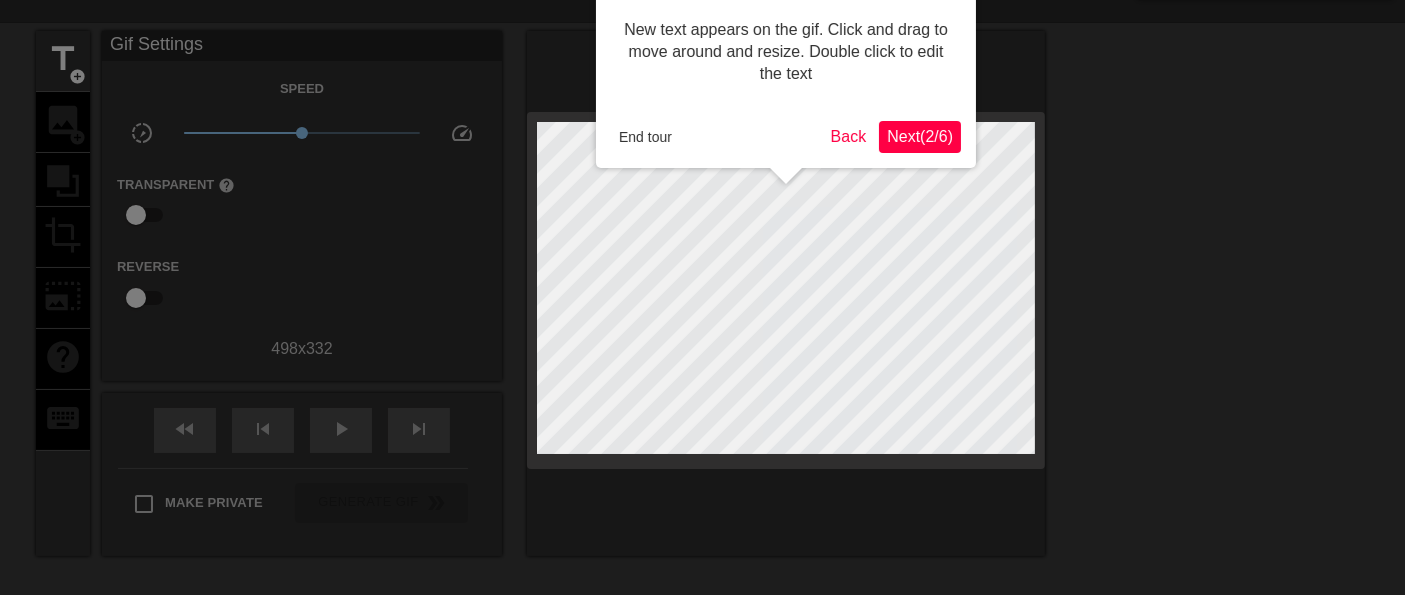 scroll, scrollTop: 0, scrollLeft: 0, axis: both 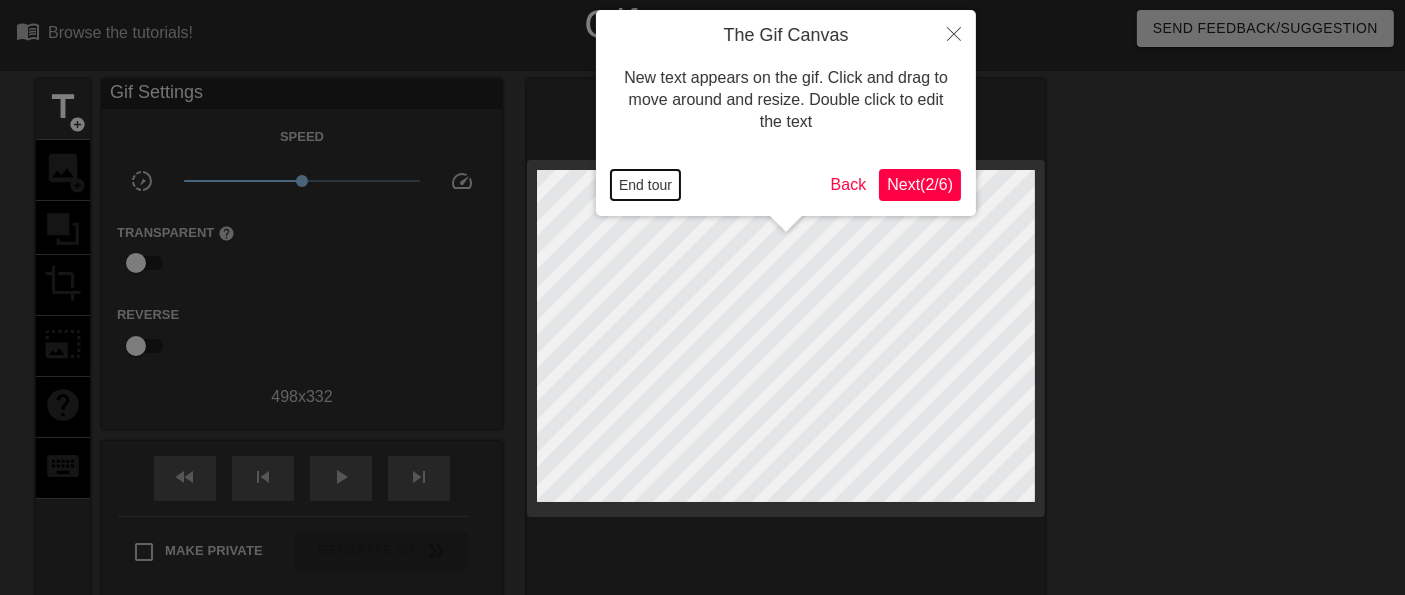 click on "End tour" at bounding box center [645, 185] 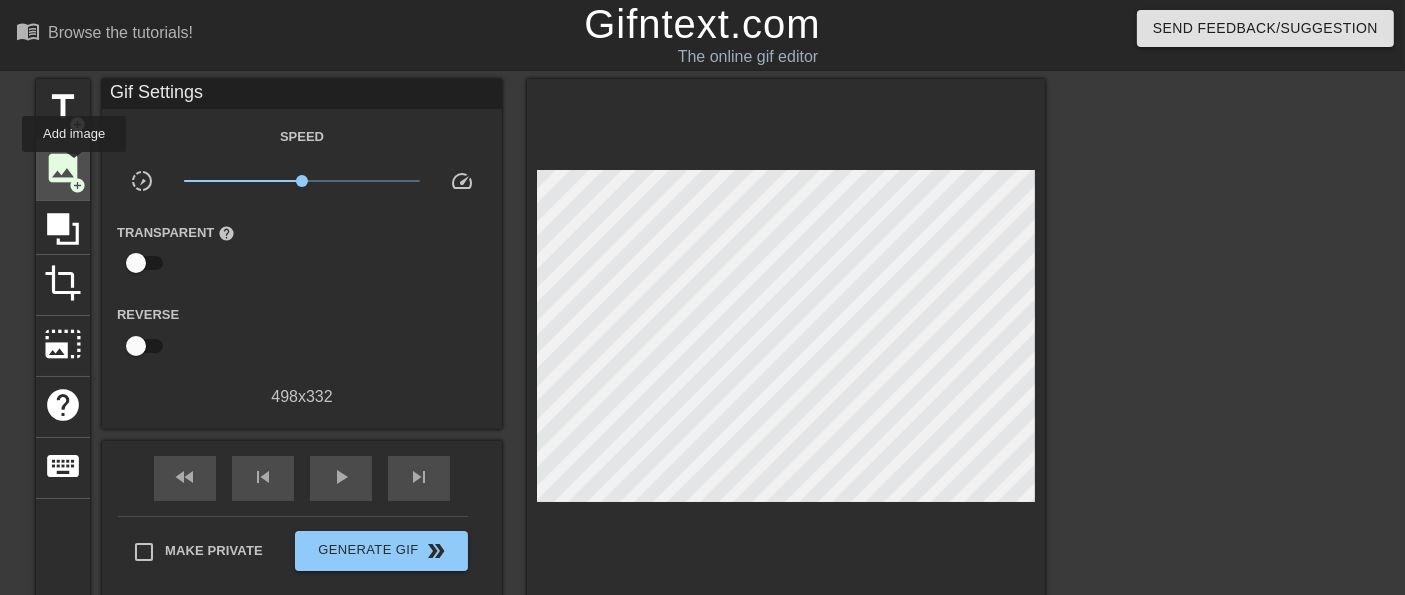 click on "image" at bounding box center [63, 168] 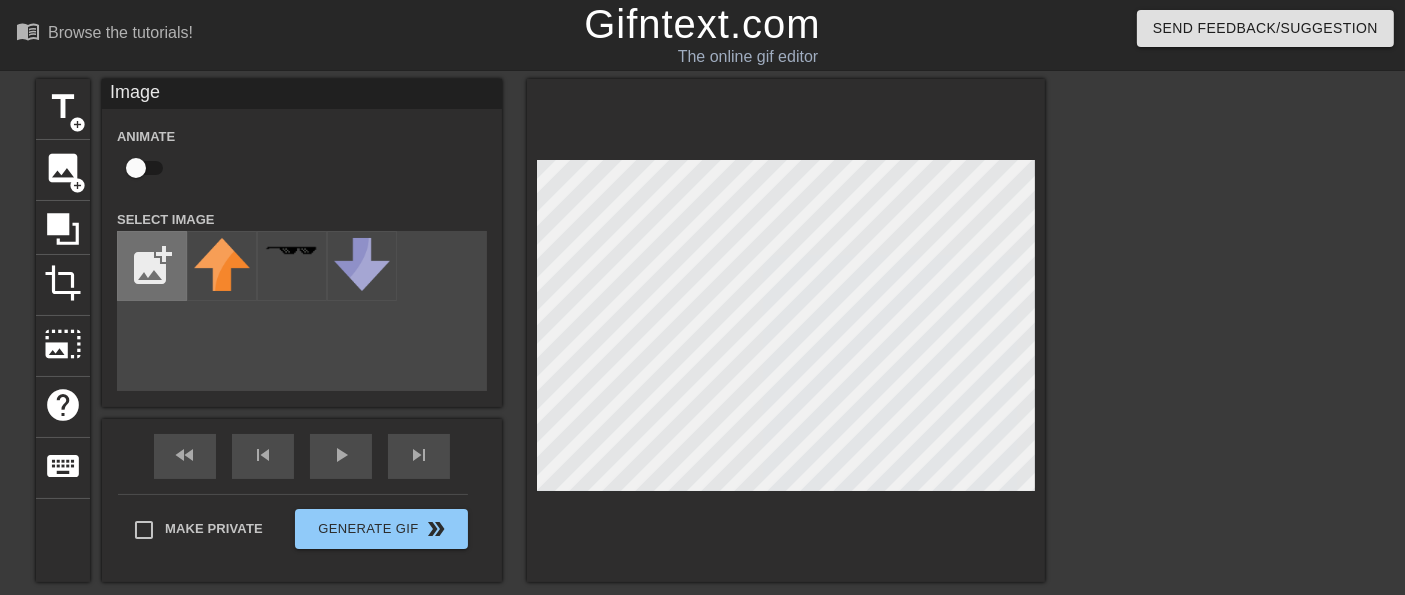 click at bounding box center [152, 266] 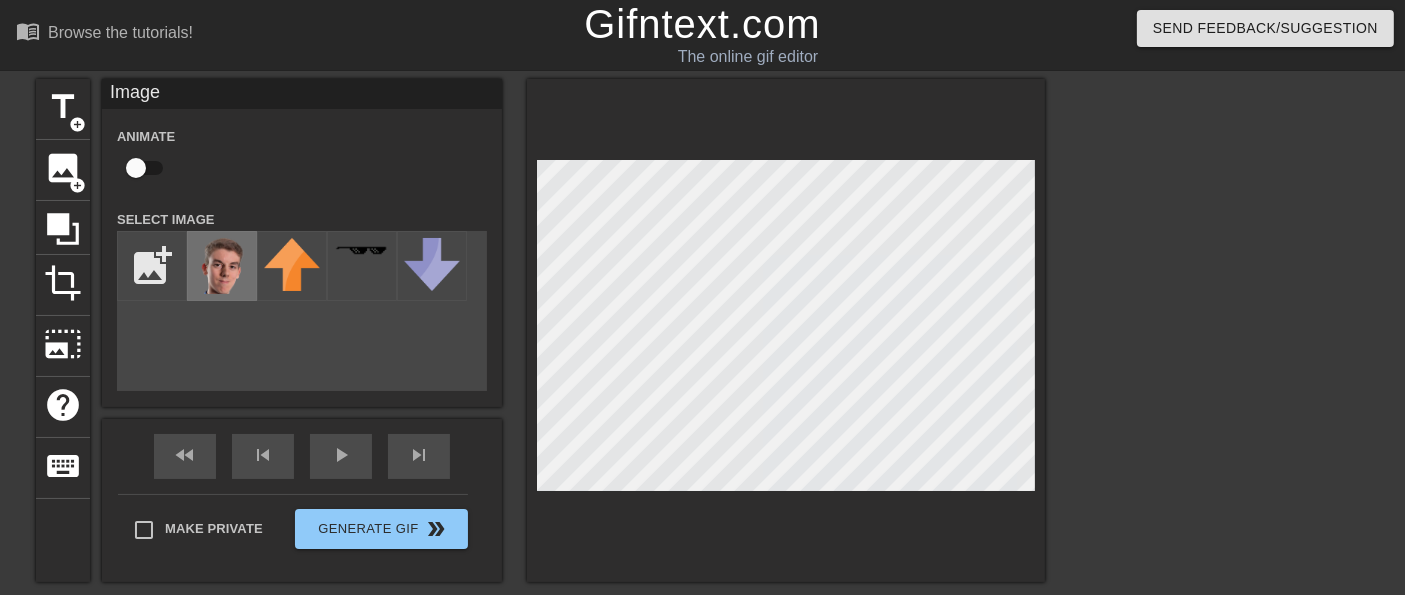 click at bounding box center (222, 266) 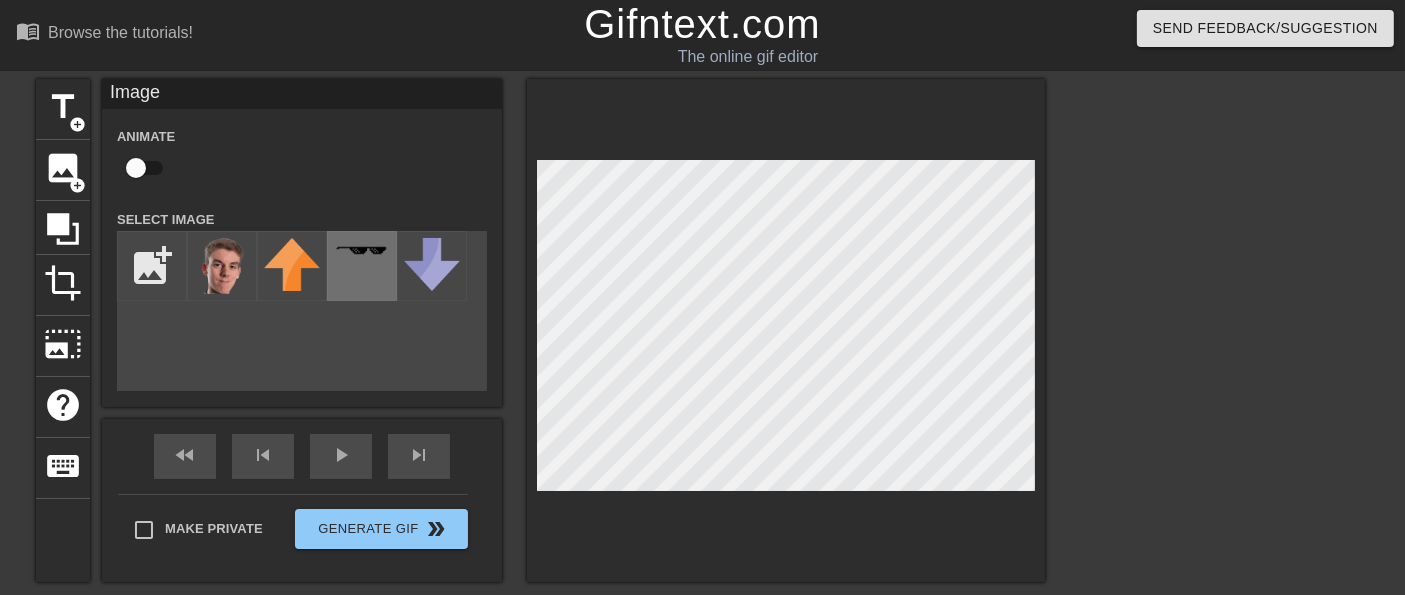 click at bounding box center (362, 266) 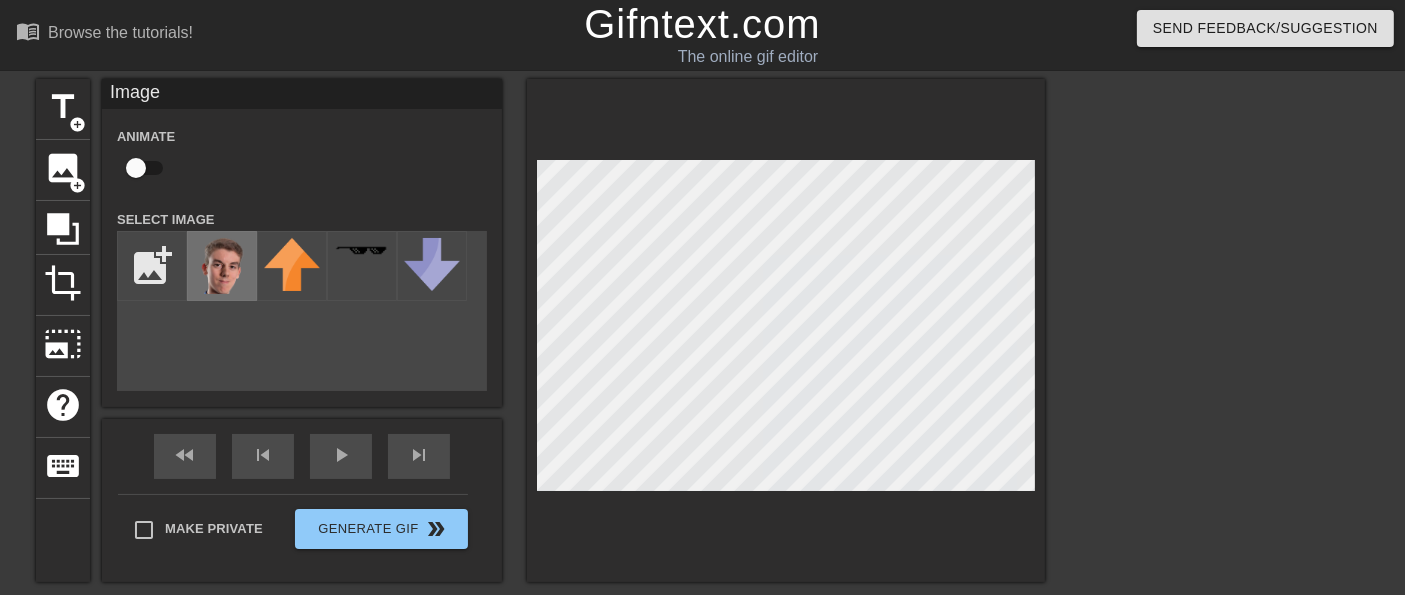 click at bounding box center (222, 266) 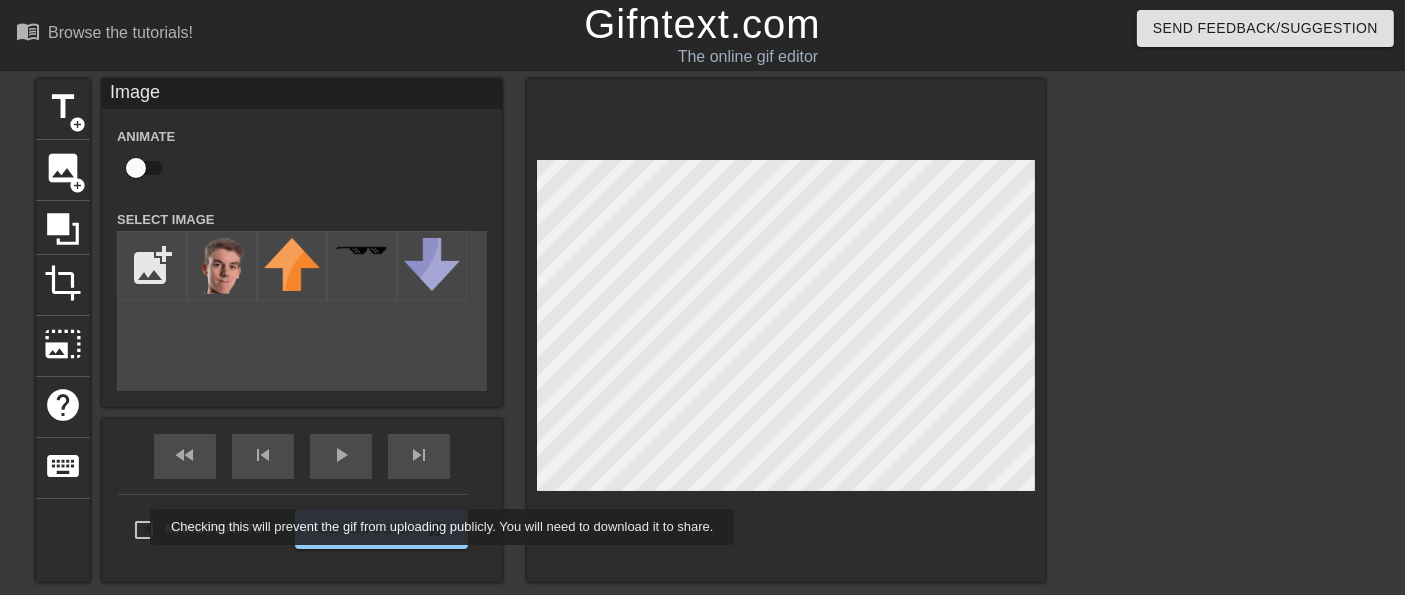 click on "Make Private Generate Gif double_arrow" at bounding box center [293, 533] 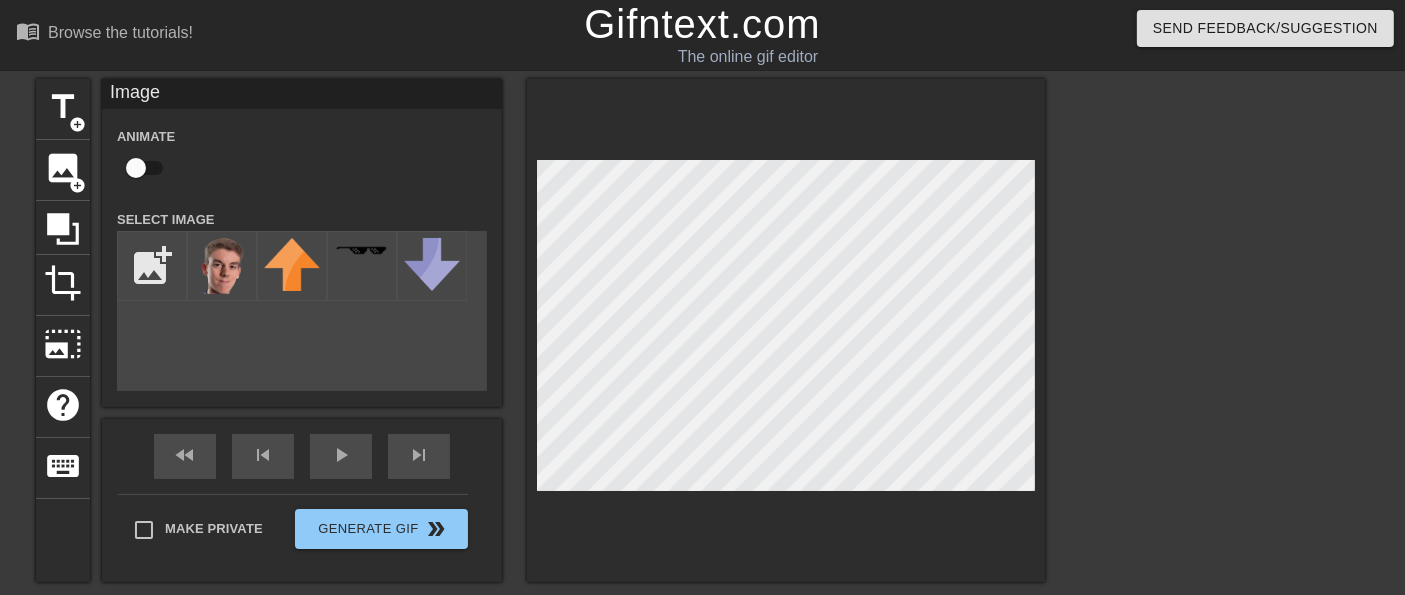 click on "add_photo_alternate" at bounding box center (302, 311) 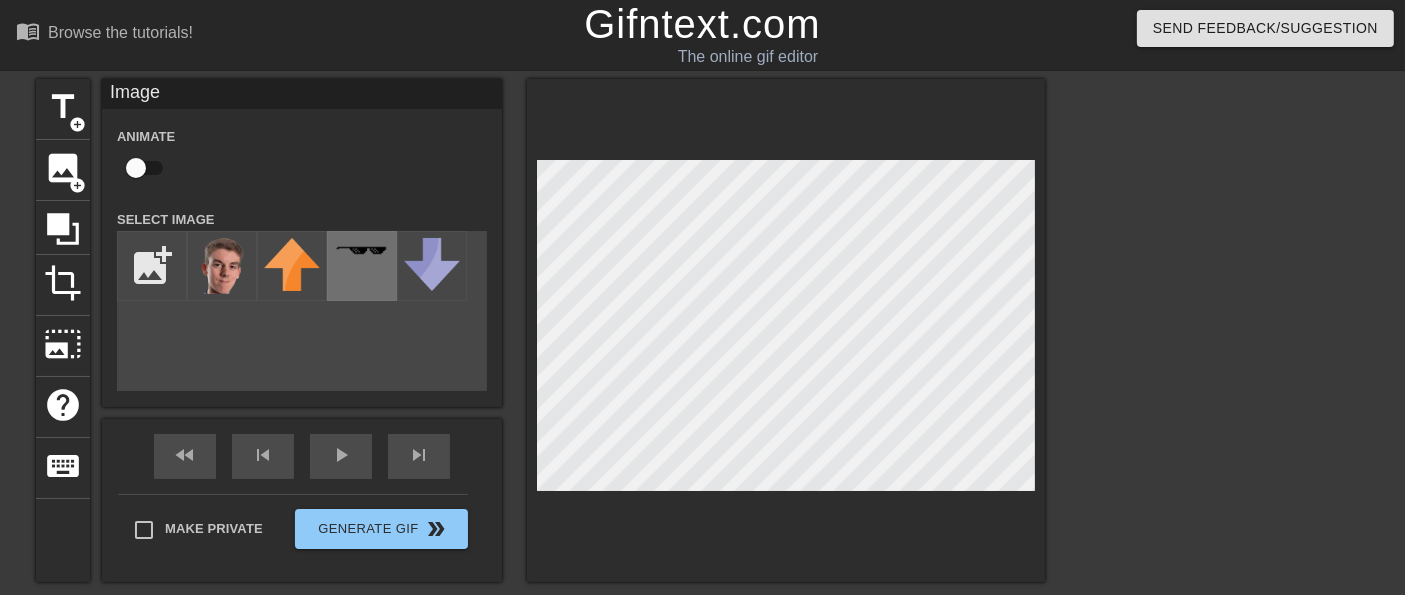 click at bounding box center (362, 250) 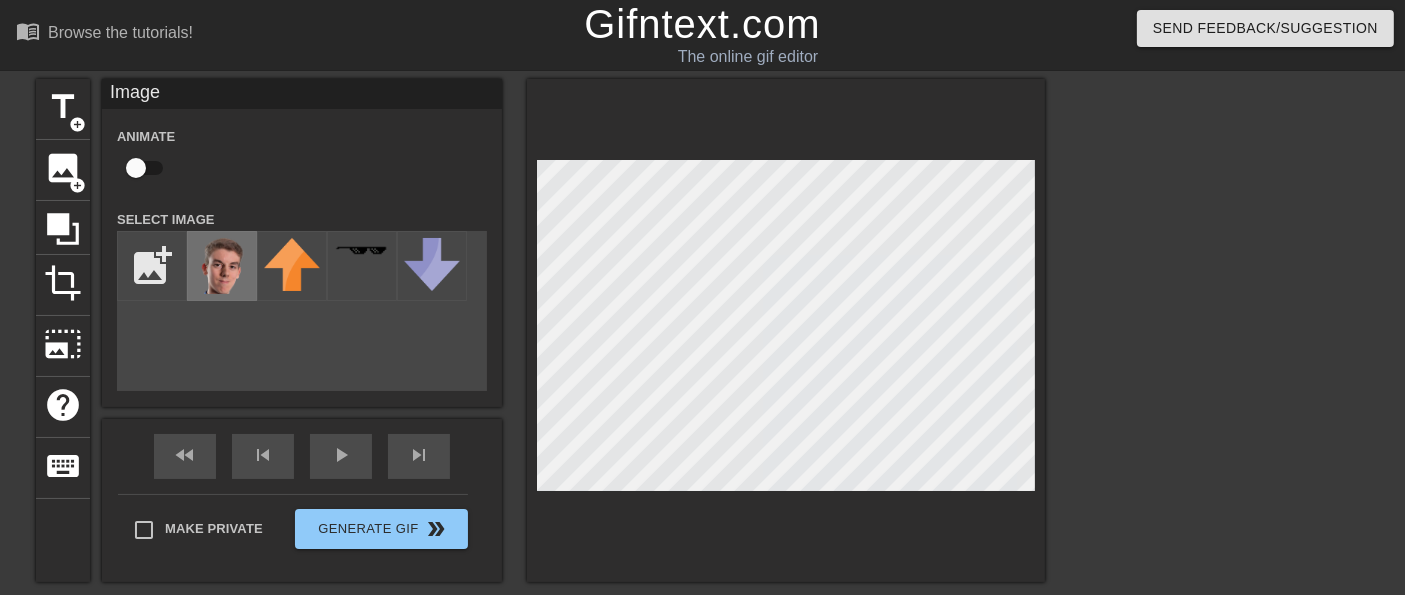 click at bounding box center [222, 266] 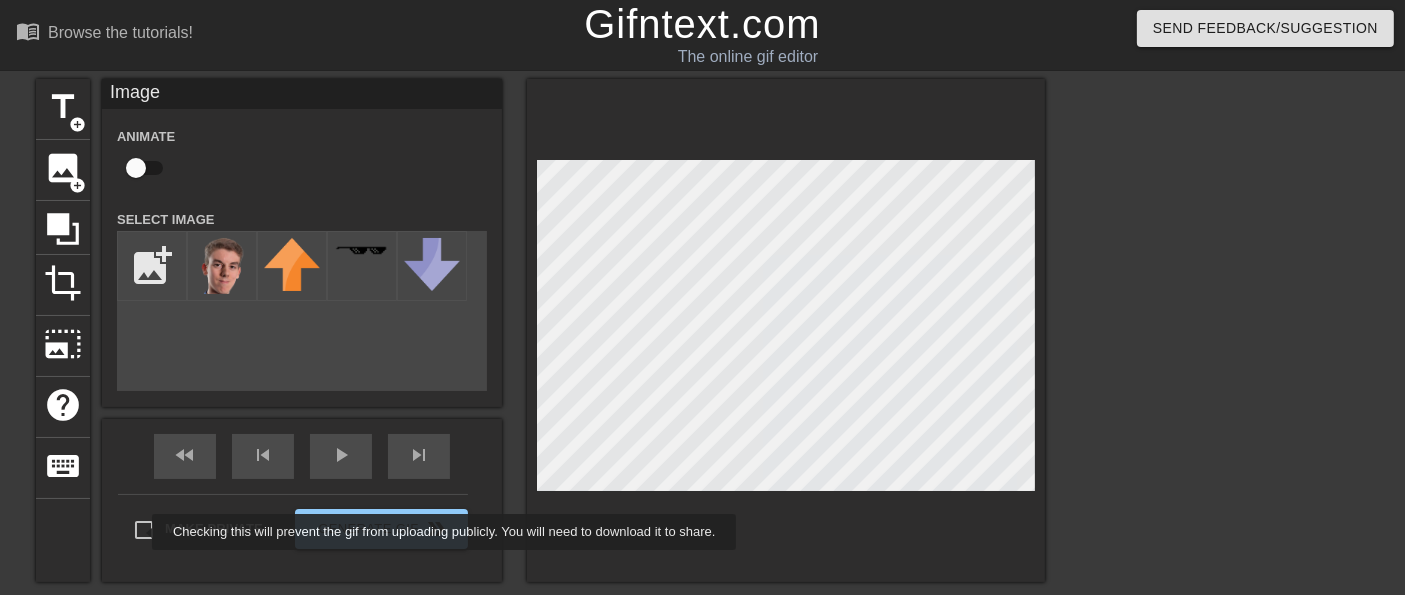 click on "Make Private" at bounding box center (144, 530) 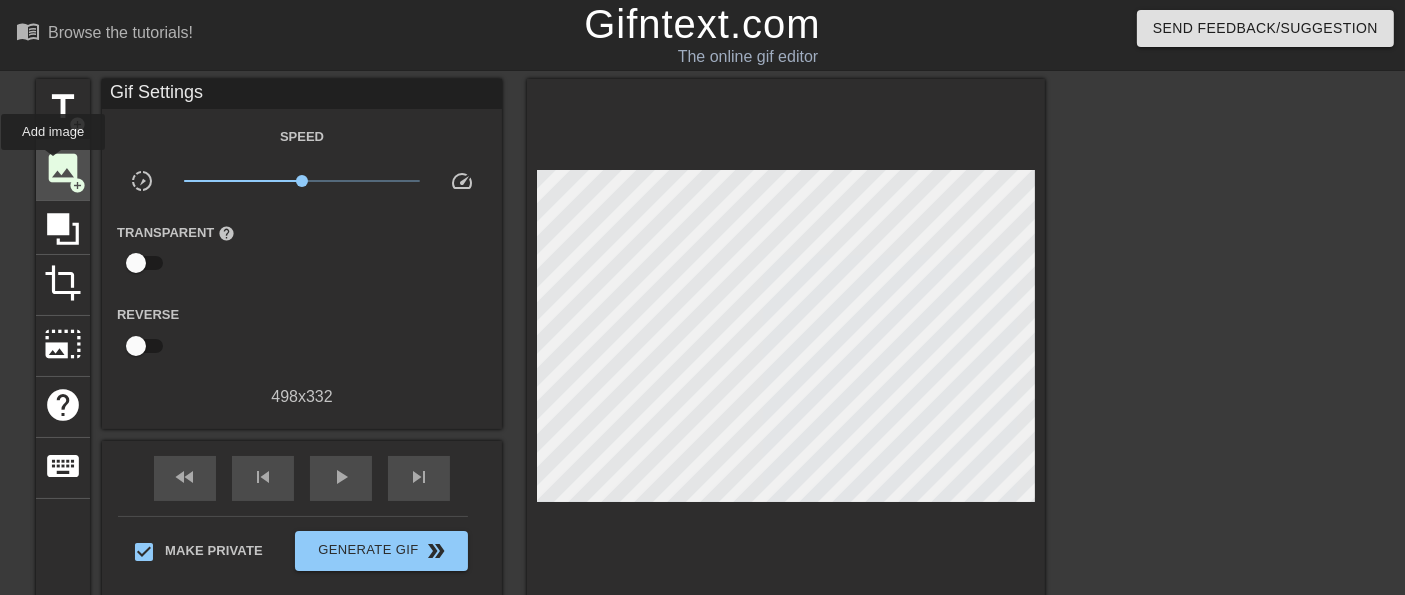 click on "image" at bounding box center (63, 168) 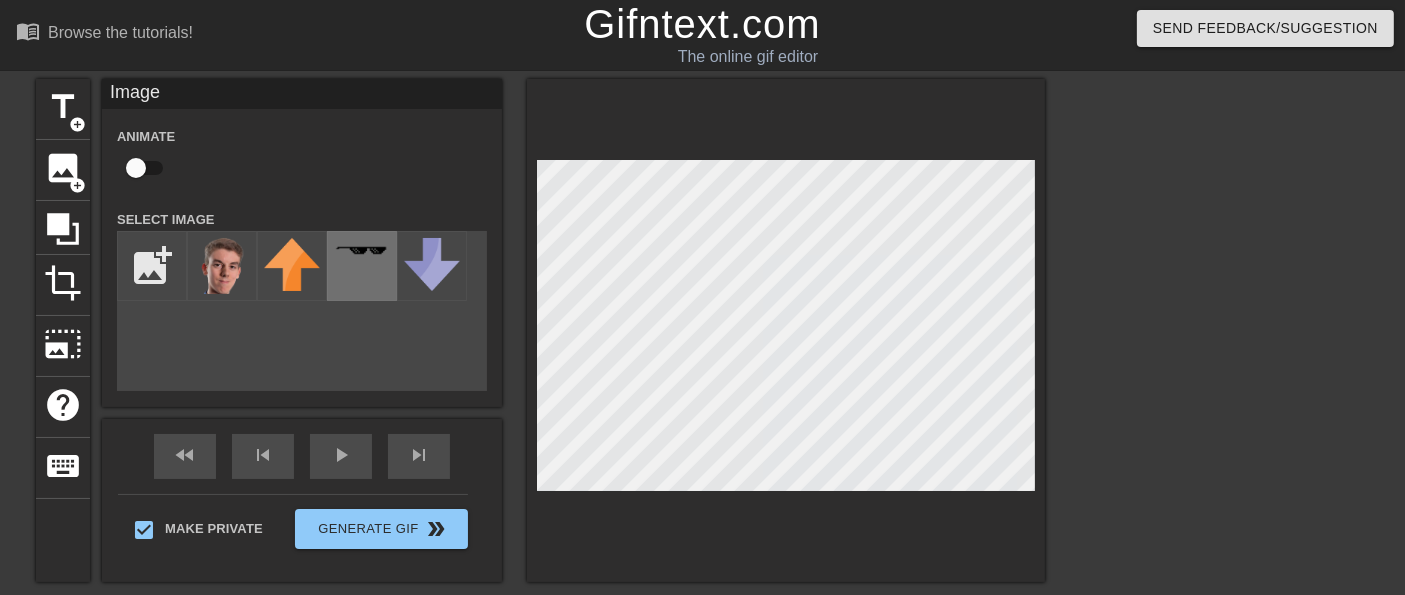 click at bounding box center (362, 266) 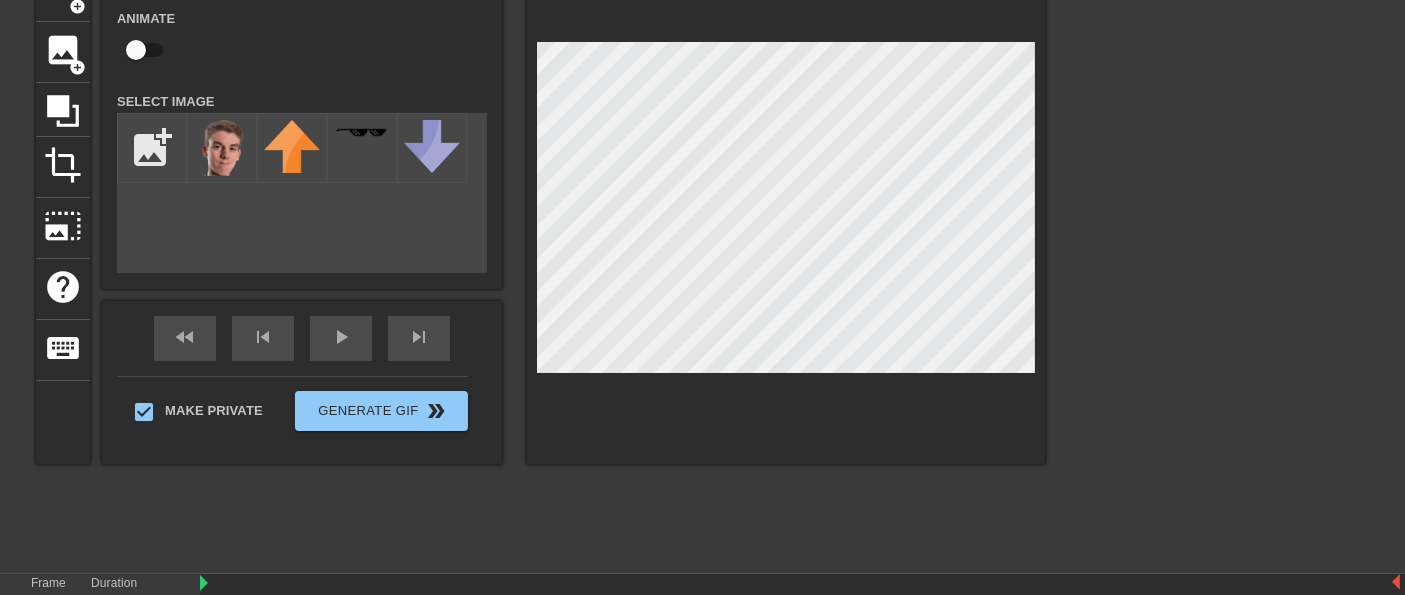 scroll, scrollTop: 0, scrollLeft: 0, axis: both 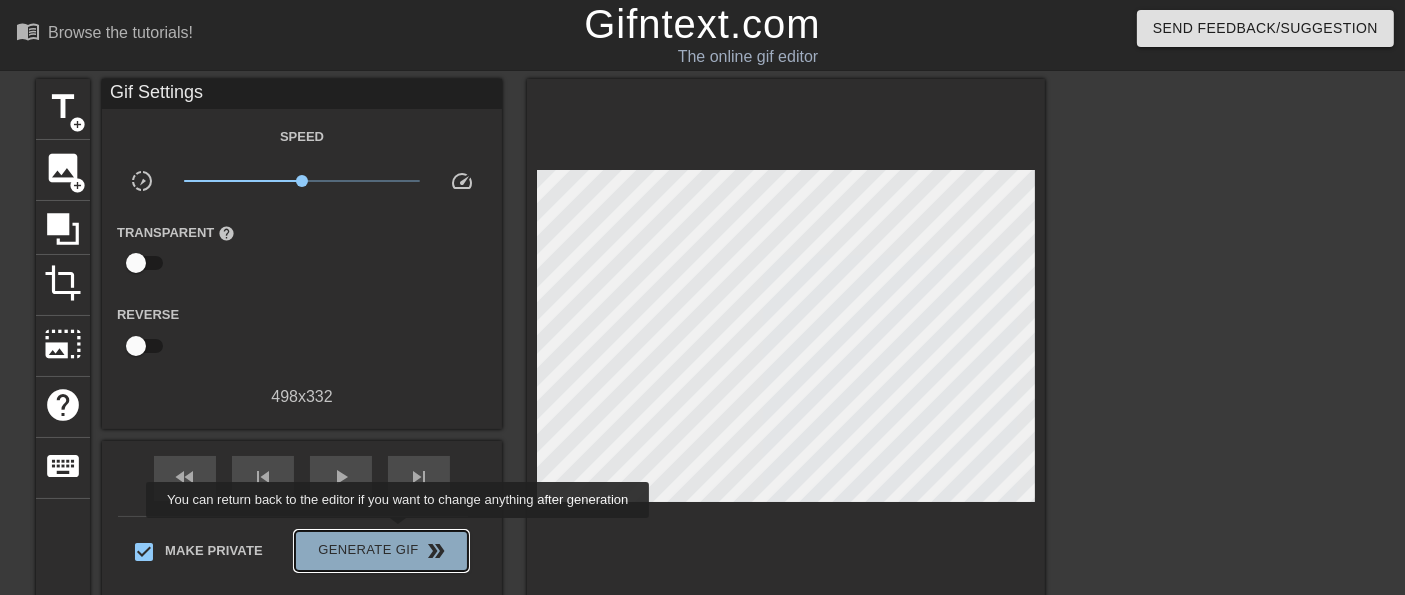 click on "Generate Gif double_arrow" at bounding box center [381, 551] 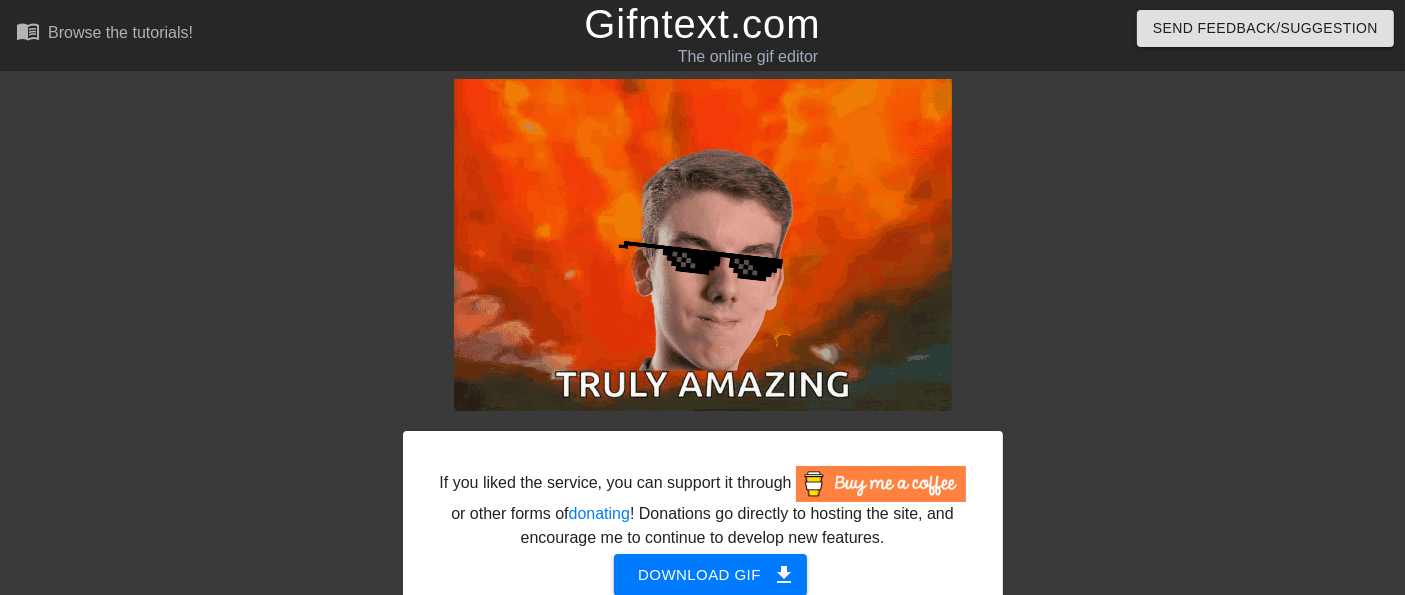 click on "Gifntext.com" at bounding box center (702, 24) 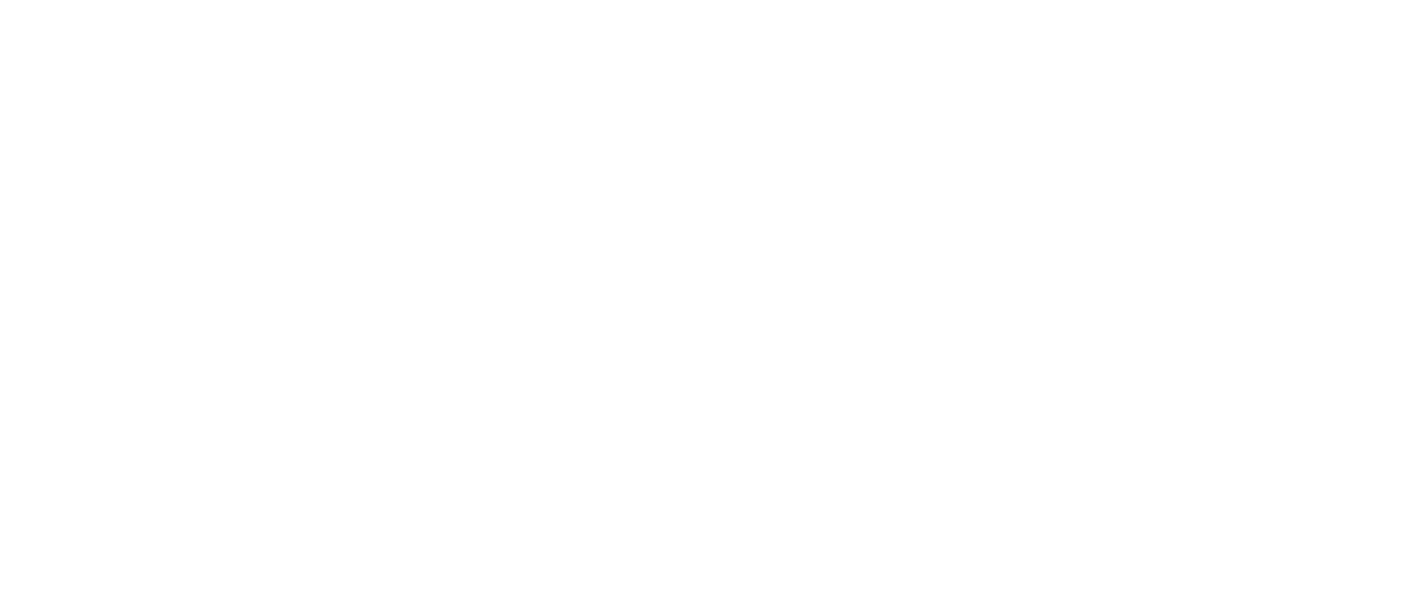 scroll, scrollTop: 0, scrollLeft: 0, axis: both 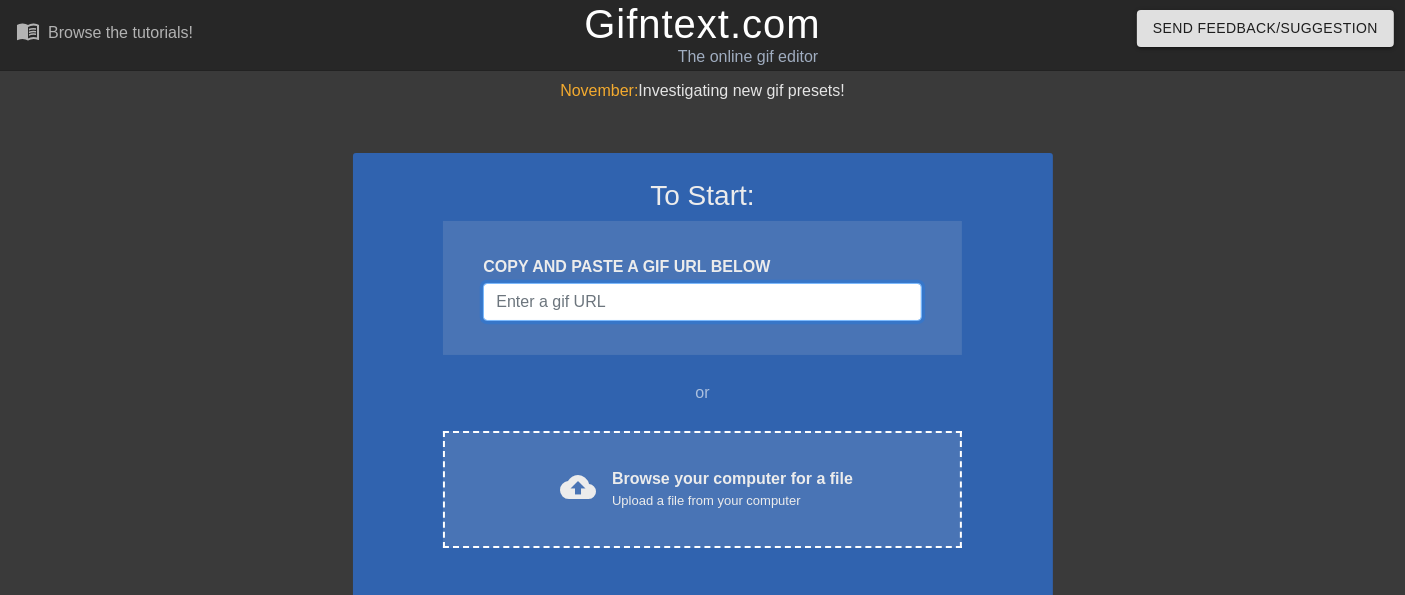 click at bounding box center [702, 302] 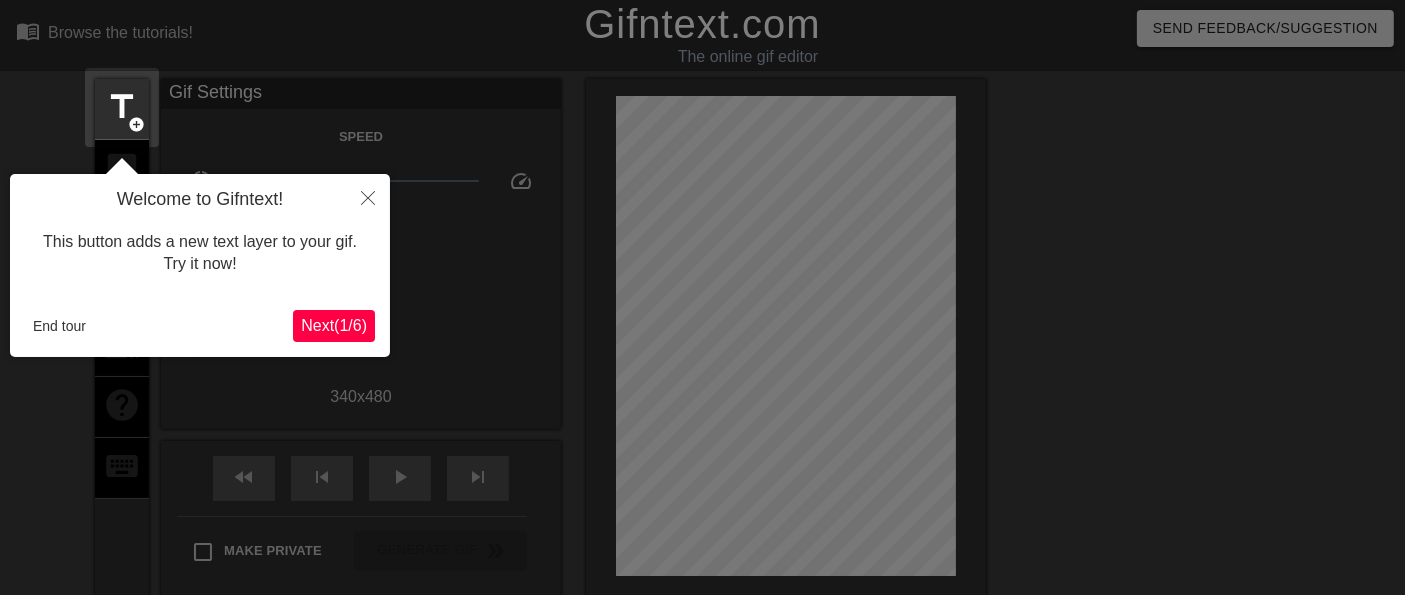 scroll, scrollTop: 48, scrollLeft: 0, axis: vertical 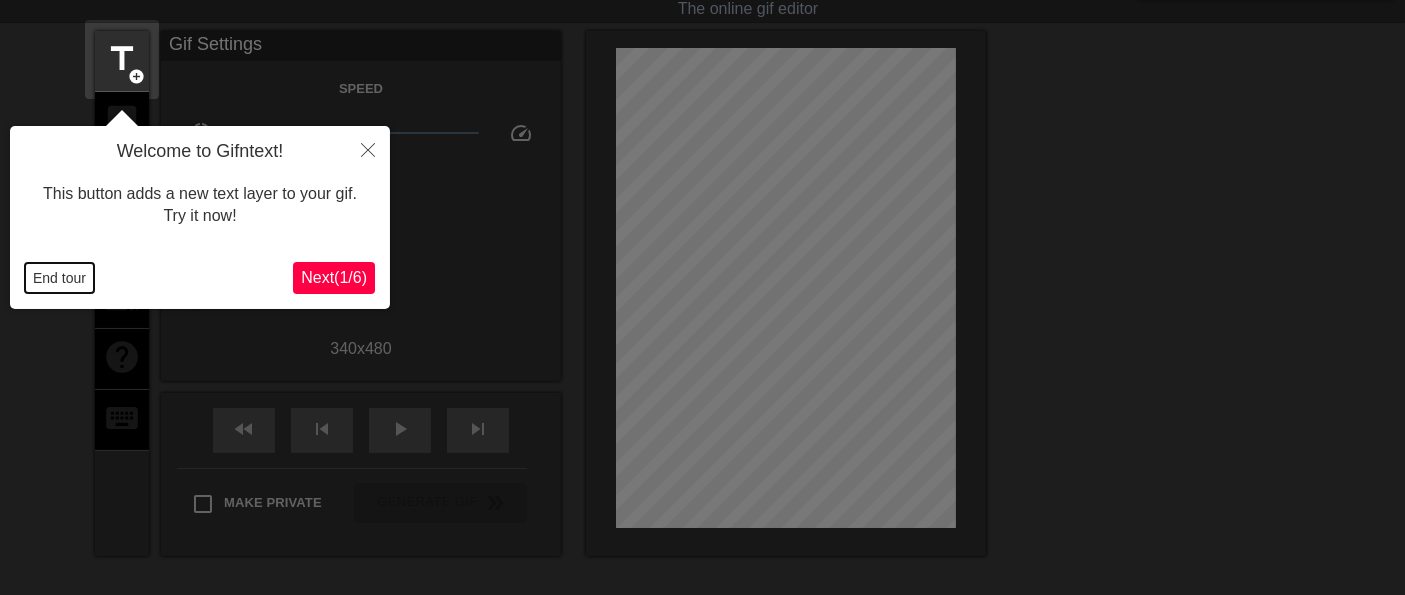 click on "End tour" at bounding box center [59, 278] 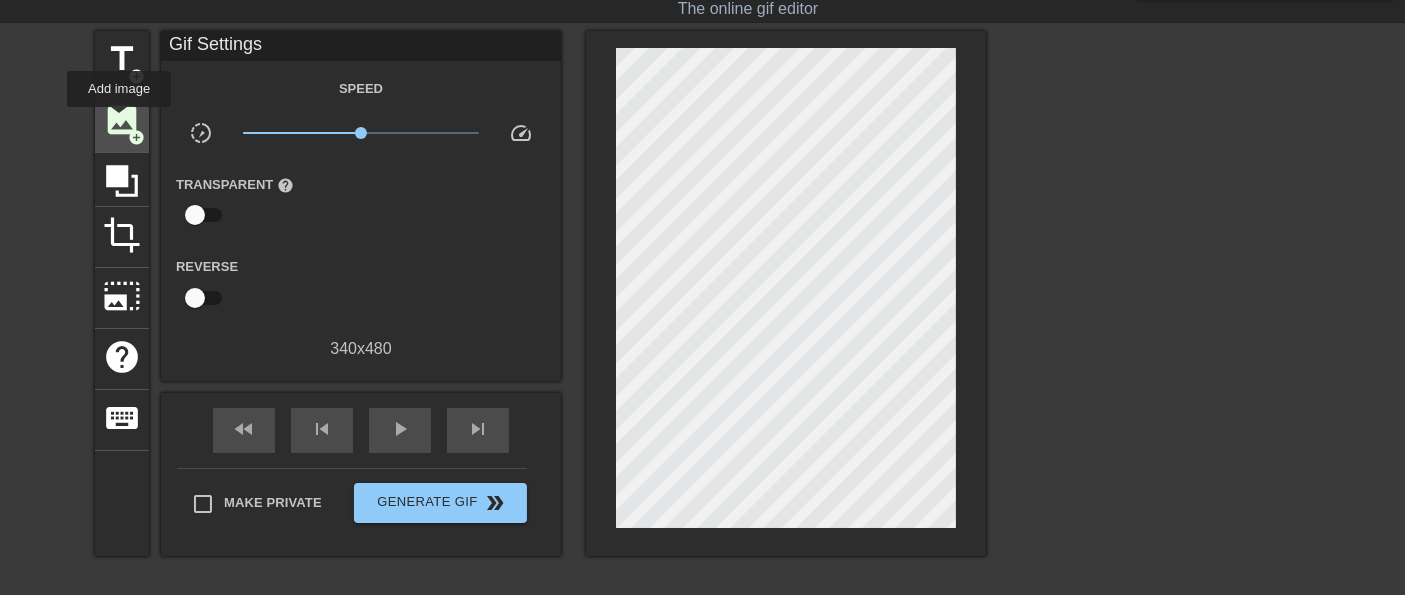click on "image" at bounding box center (122, 120) 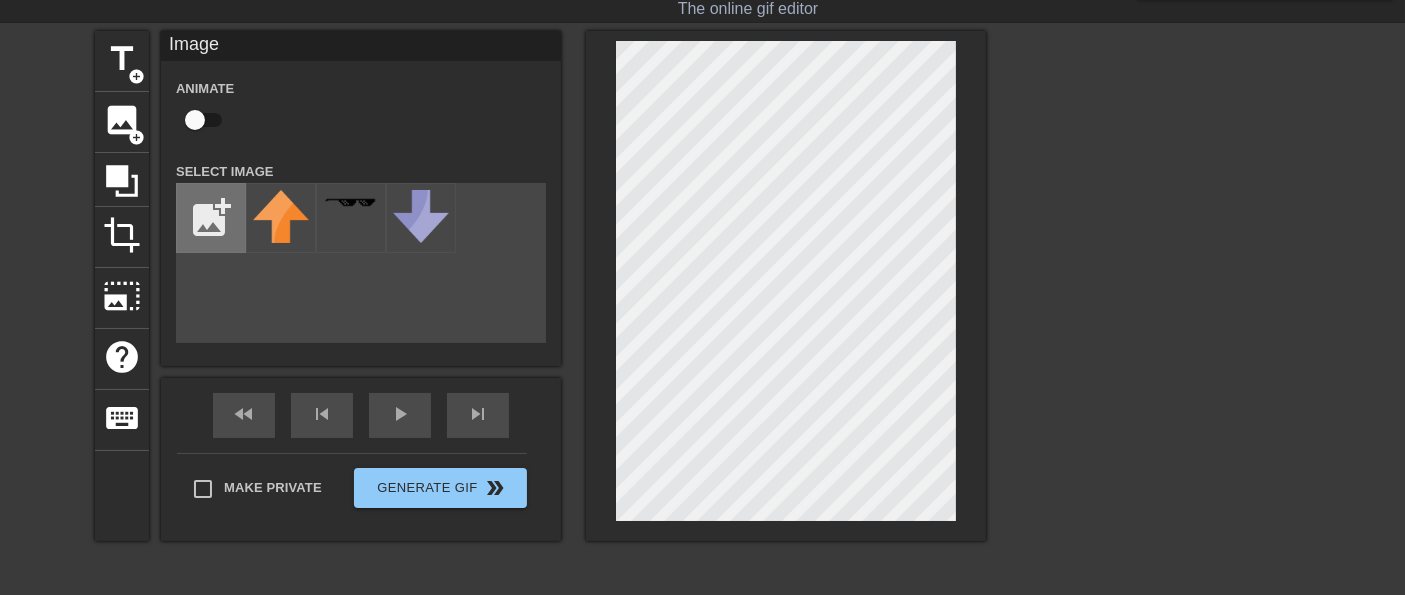 click at bounding box center [211, 218] 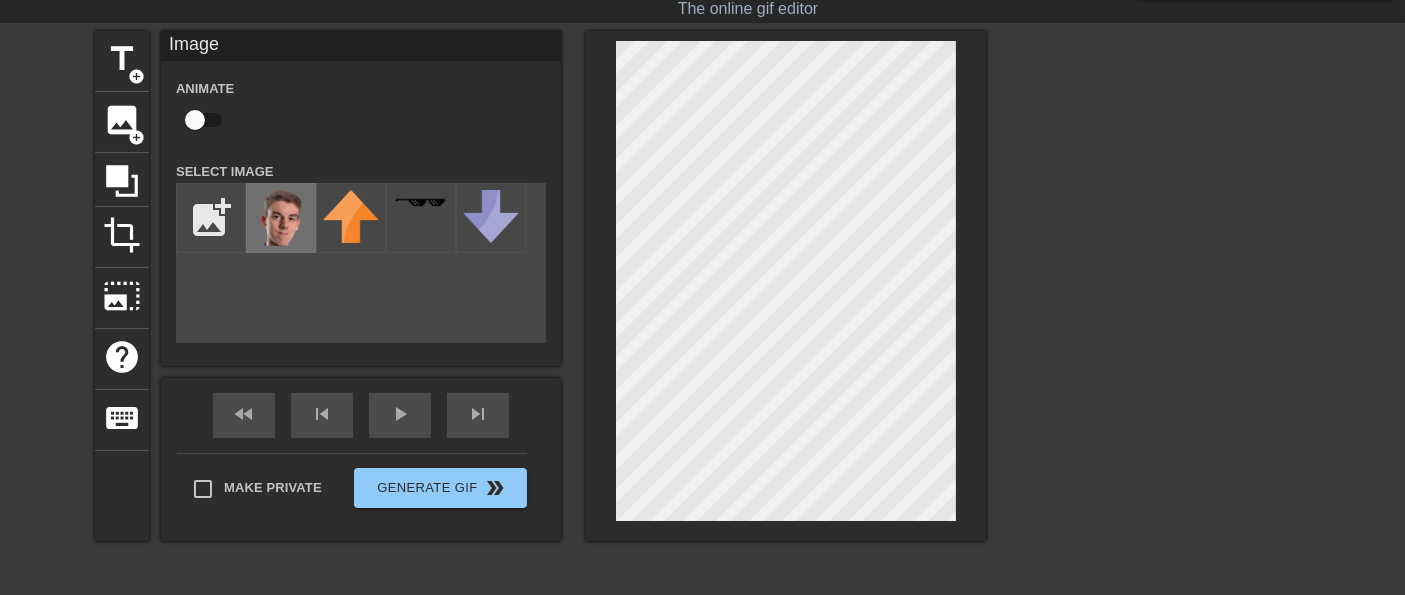 click at bounding box center (281, 218) 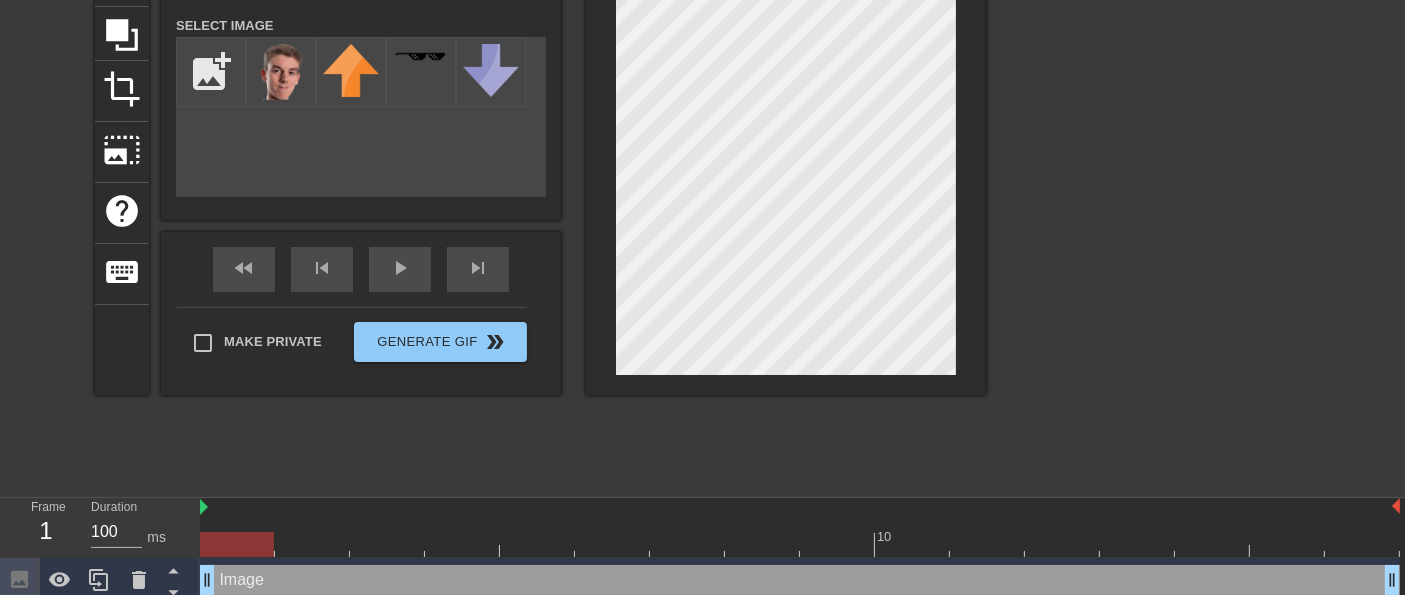 scroll, scrollTop: 205, scrollLeft: 0, axis: vertical 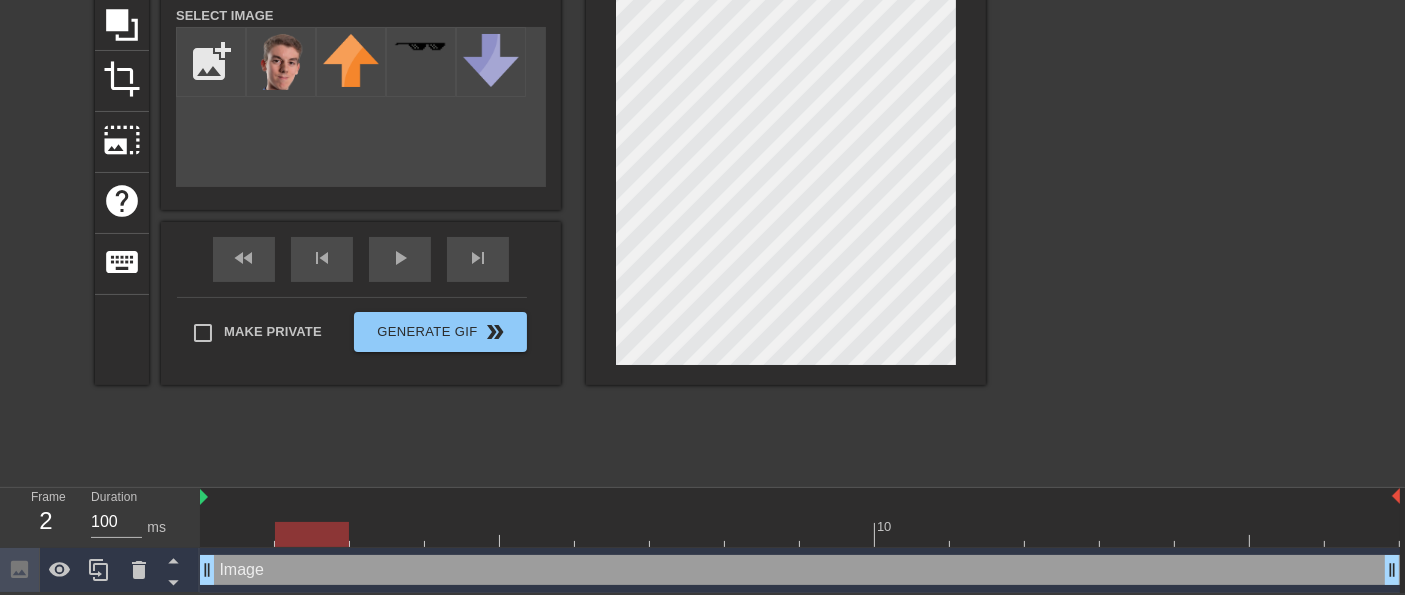 click at bounding box center (800, 534) 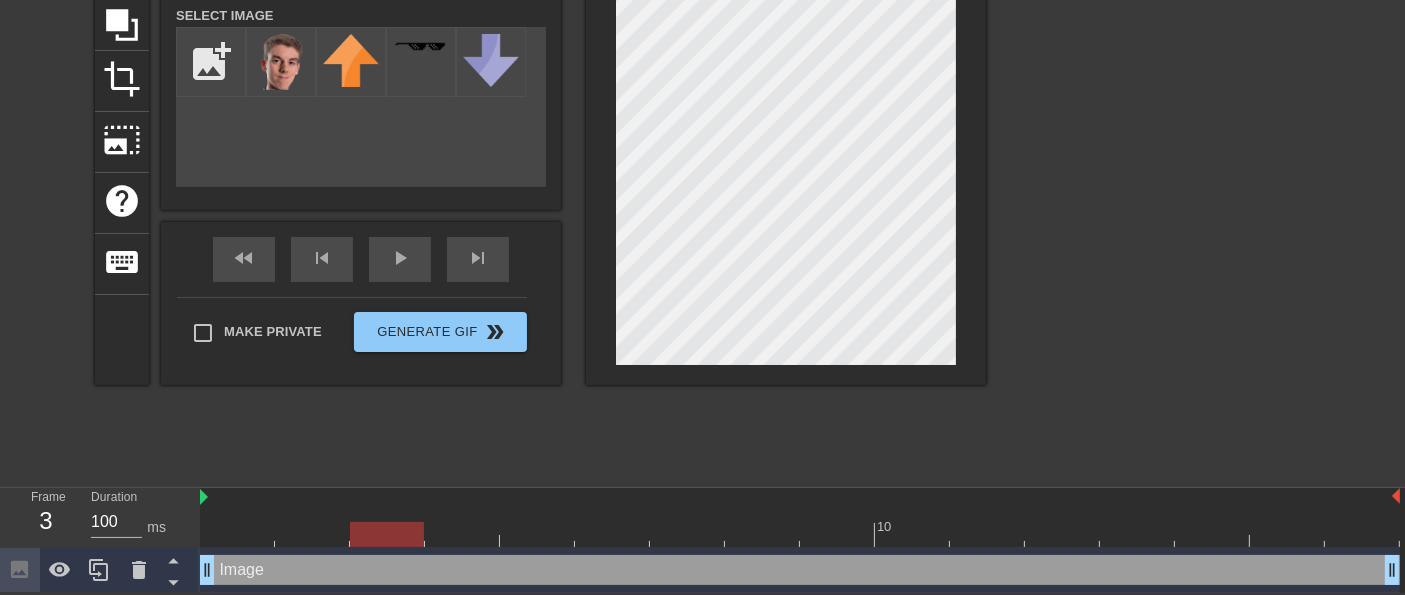 click at bounding box center (800, 534) 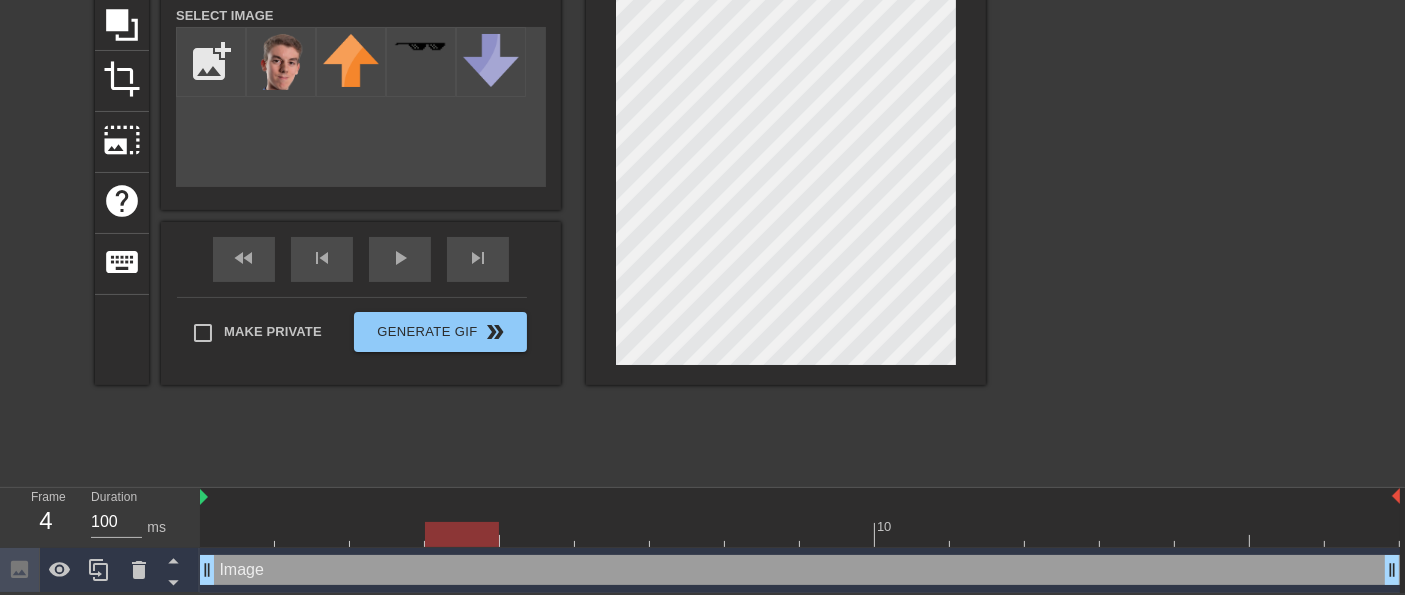 click at bounding box center [800, 534] 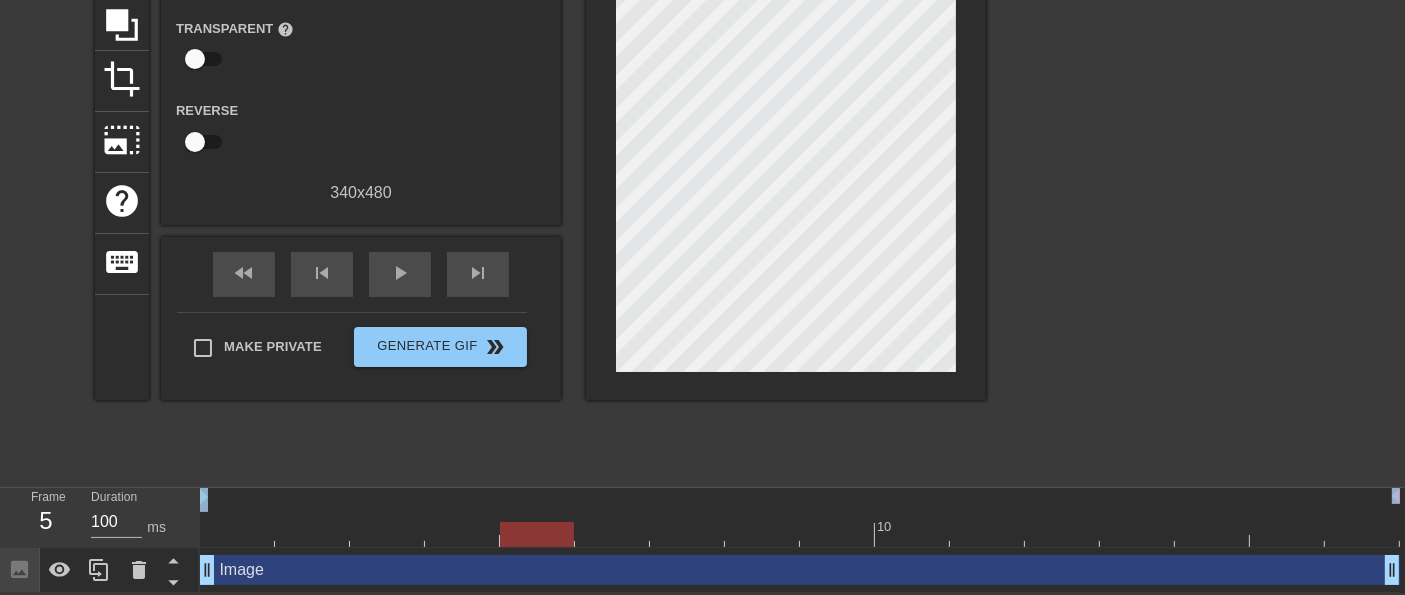 drag, startPoint x: 641, startPoint y: 498, endPoint x: 629, endPoint y: 530, distance: 34.176014 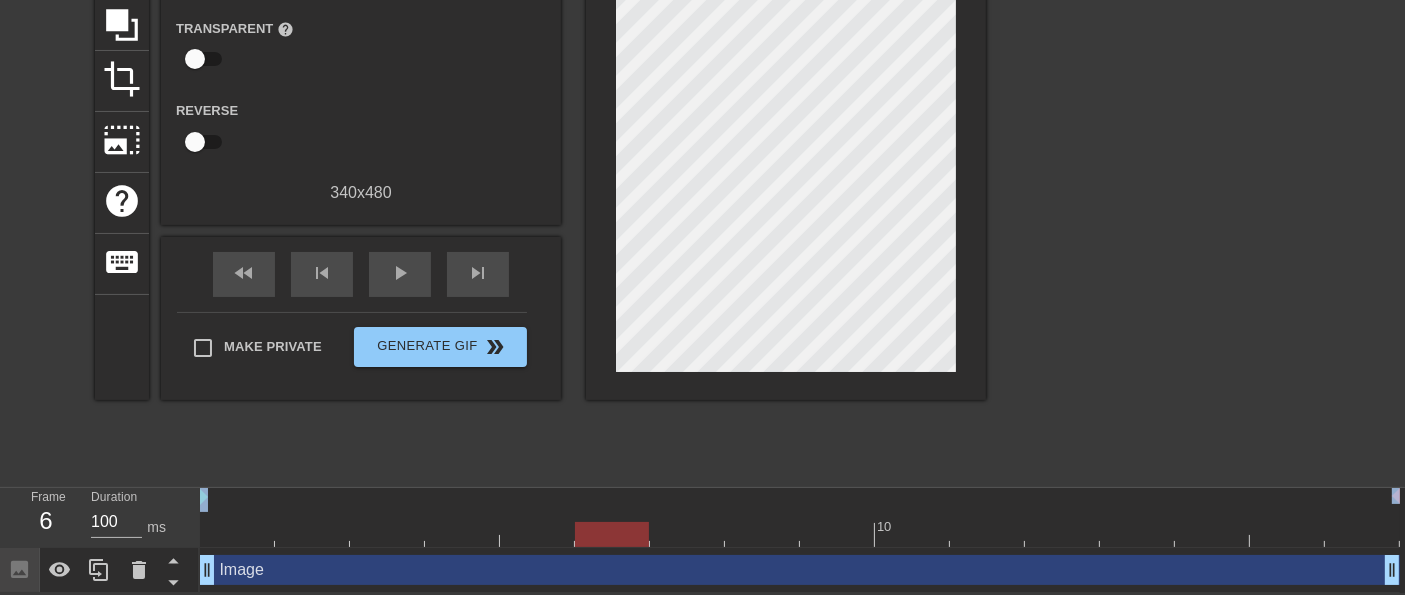 click at bounding box center [800, 534] 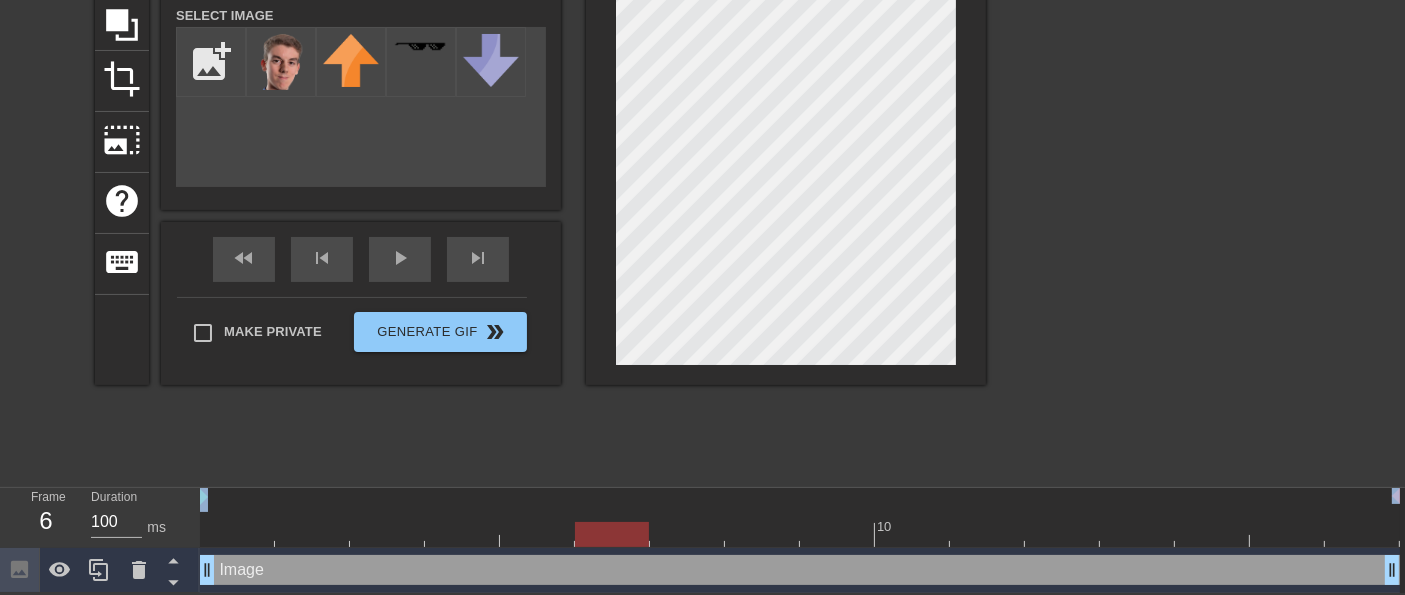 click at bounding box center (800, 534) 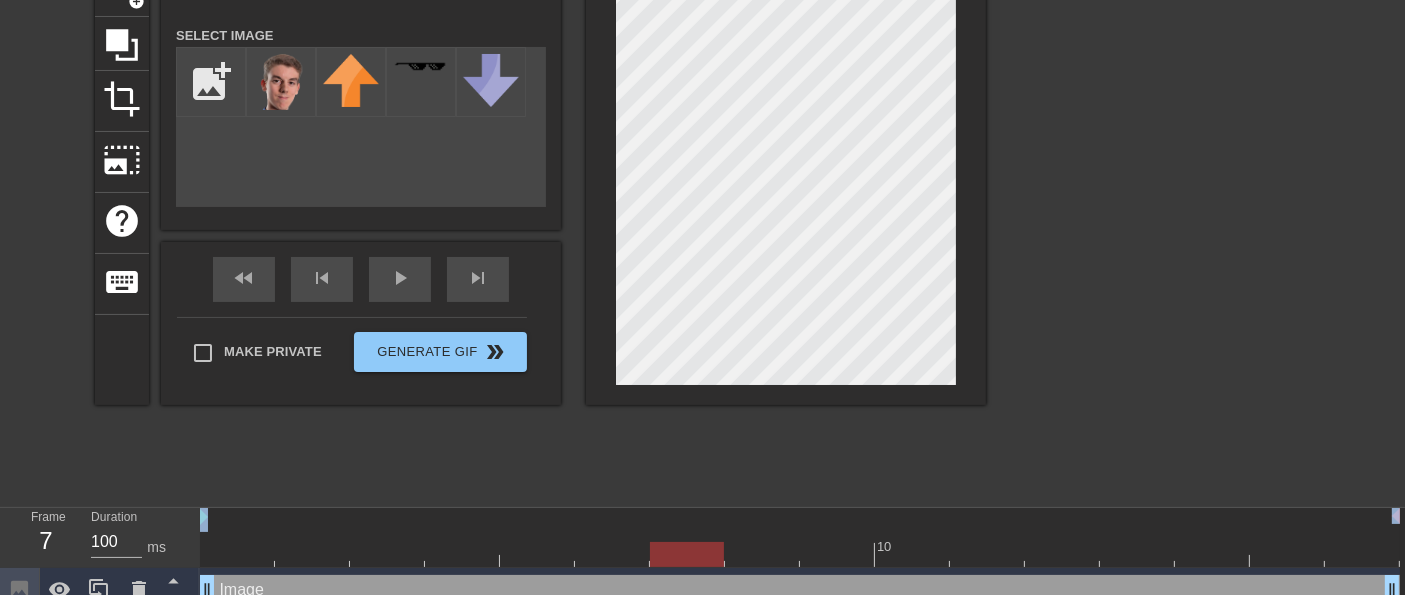 scroll, scrollTop: 205, scrollLeft: 0, axis: vertical 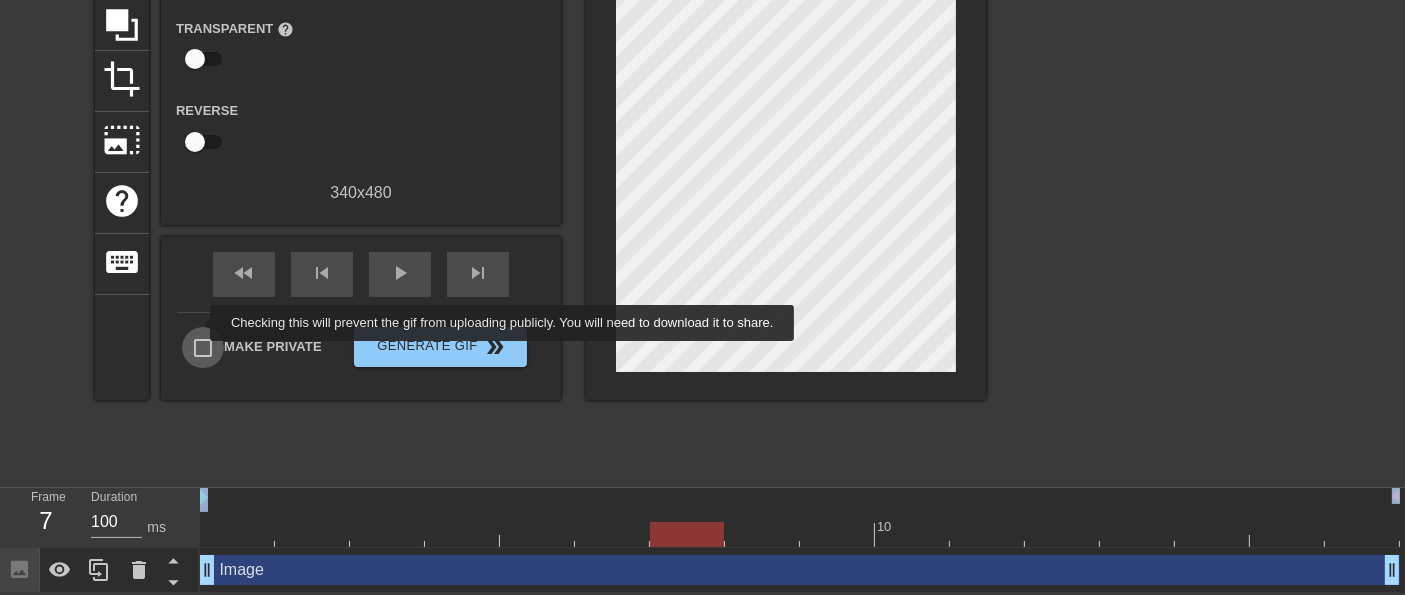 click on "Make Private" at bounding box center (203, 348) 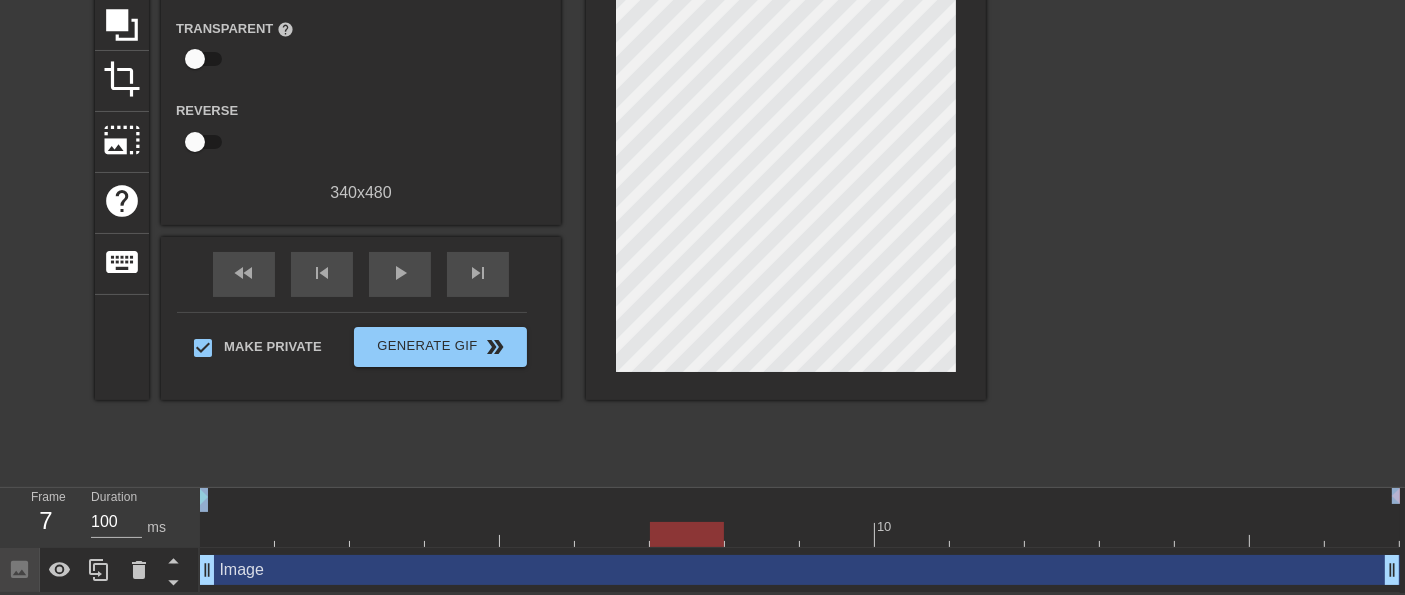 click at bounding box center [800, 534] 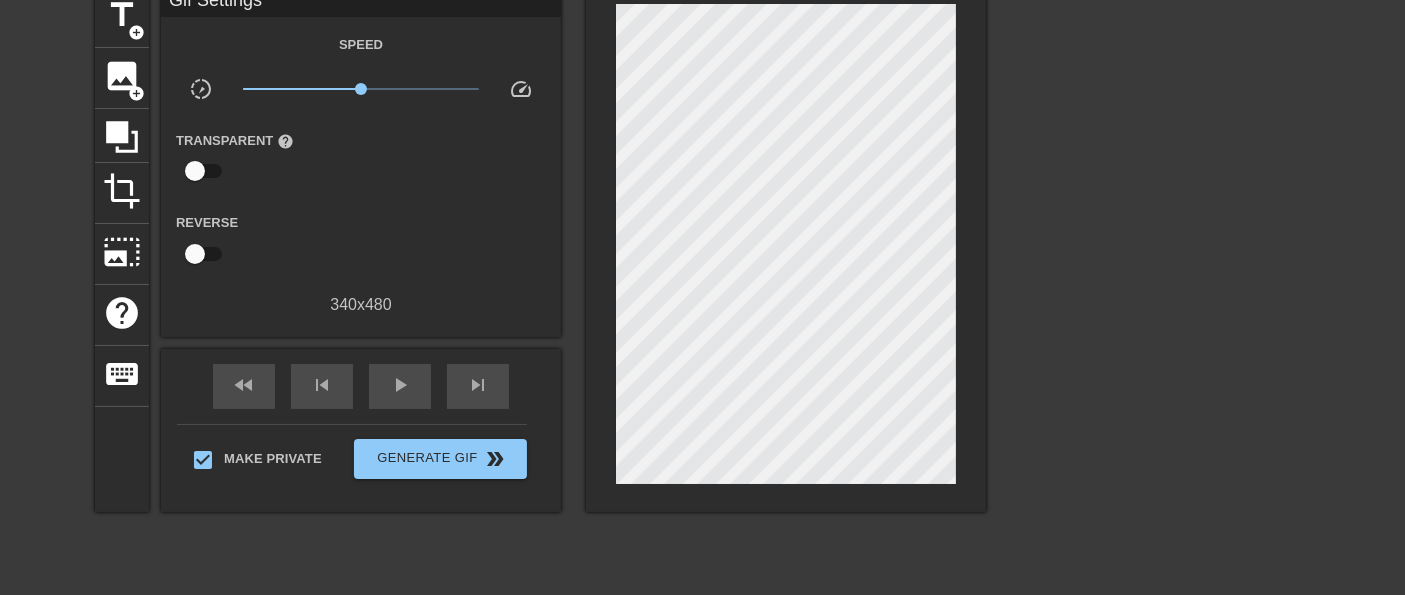 scroll, scrollTop: 0, scrollLeft: 0, axis: both 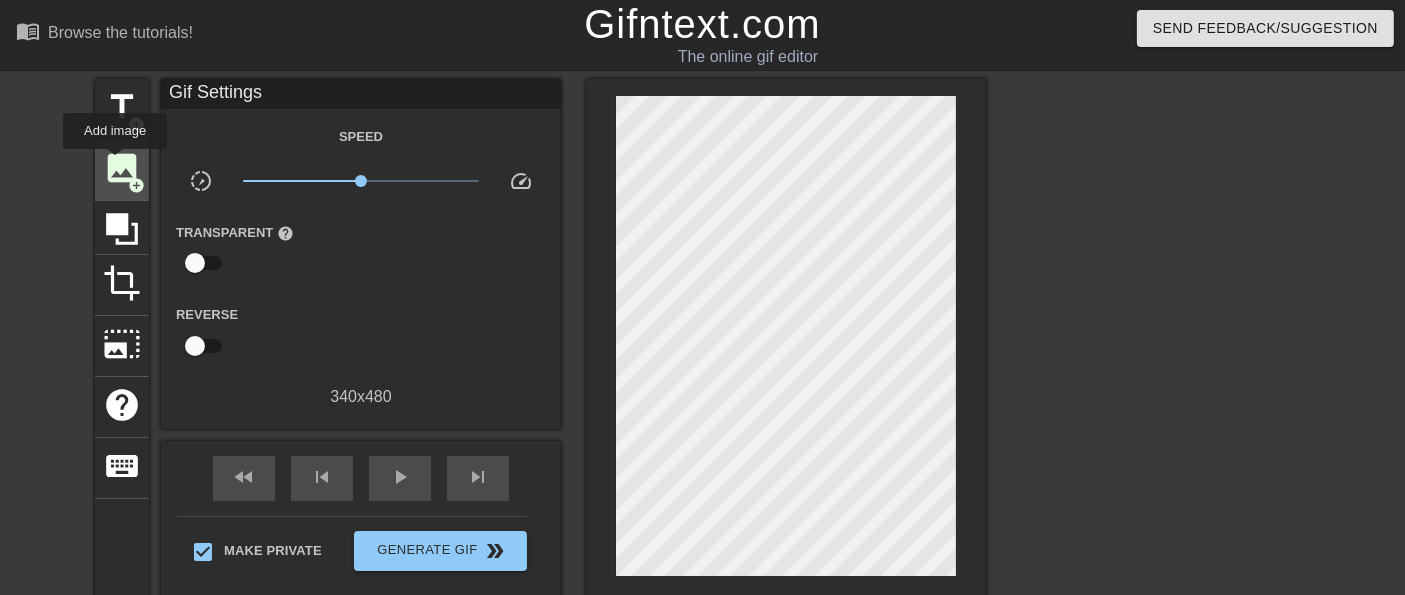 click on "image" at bounding box center (122, 168) 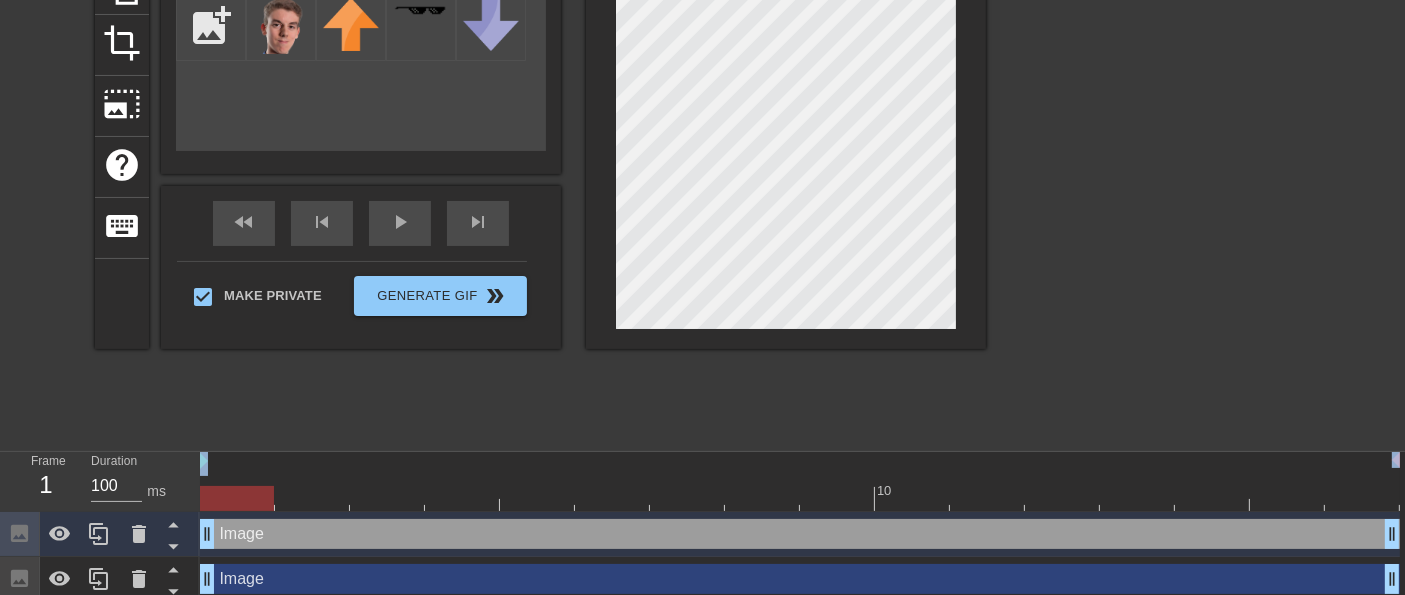 scroll, scrollTop: 250, scrollLeft: 0, axis: vertical 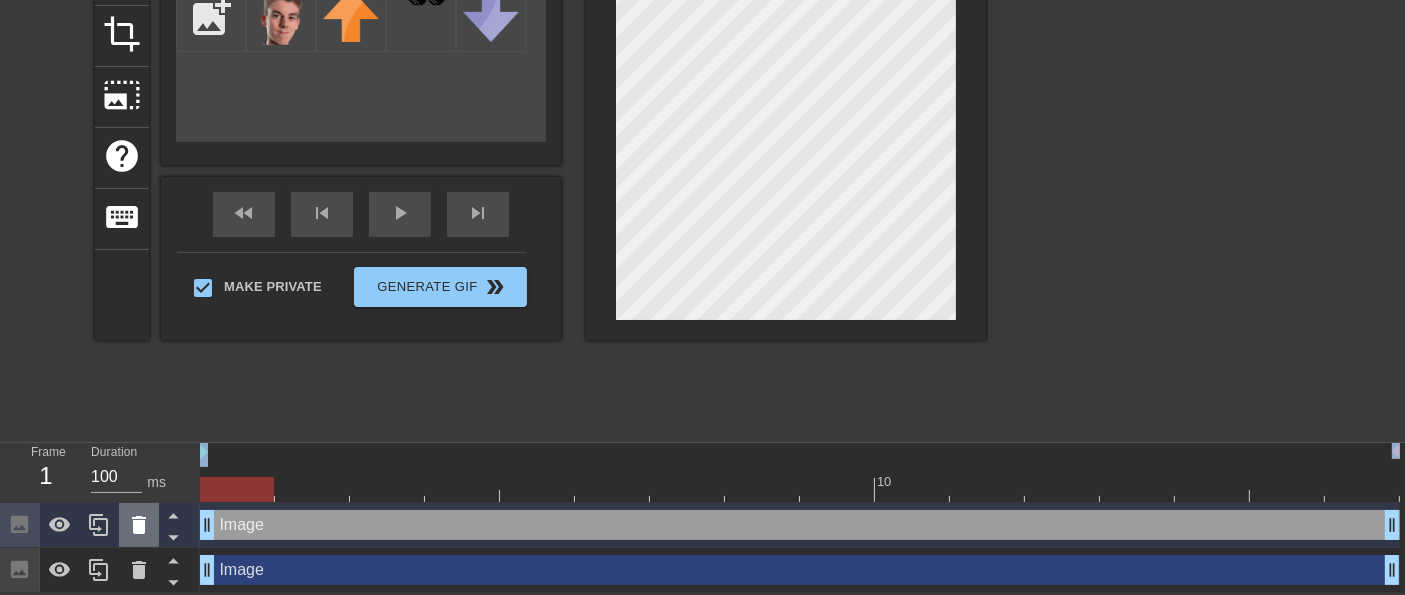 click 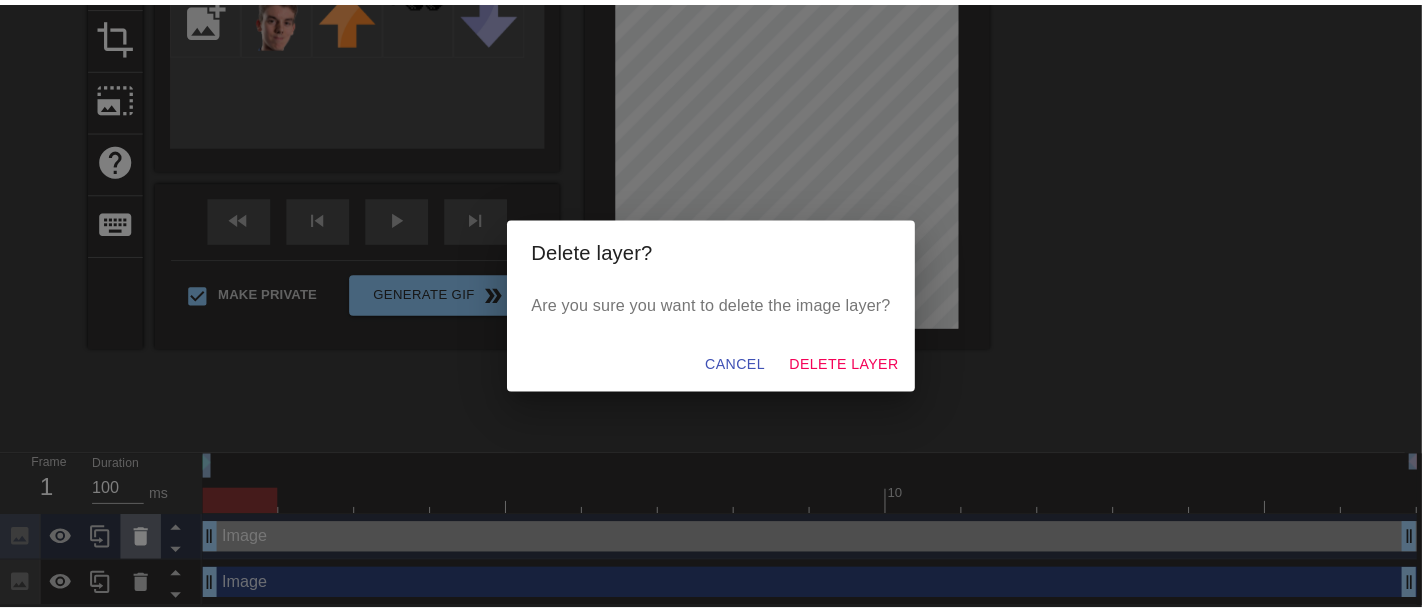 scroll, scrollTop: 233, scrollLeft: 0, axis: vertical 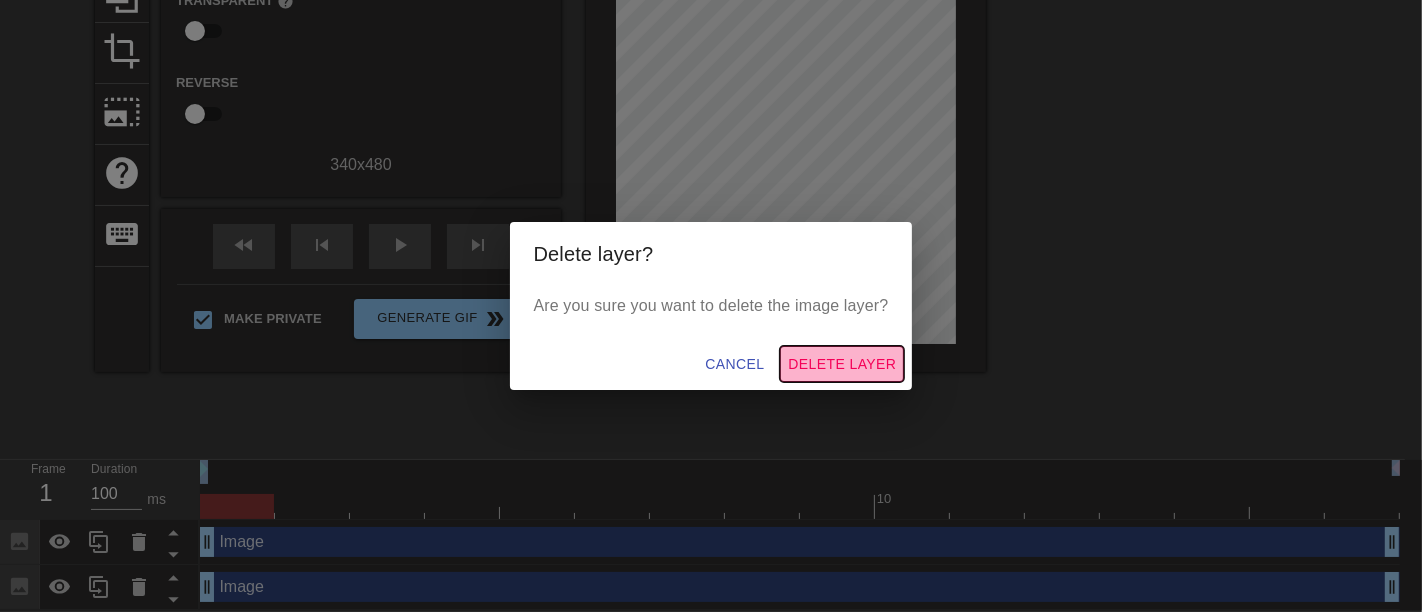 click on "Delete Layer" at bounding box center [842, 364] 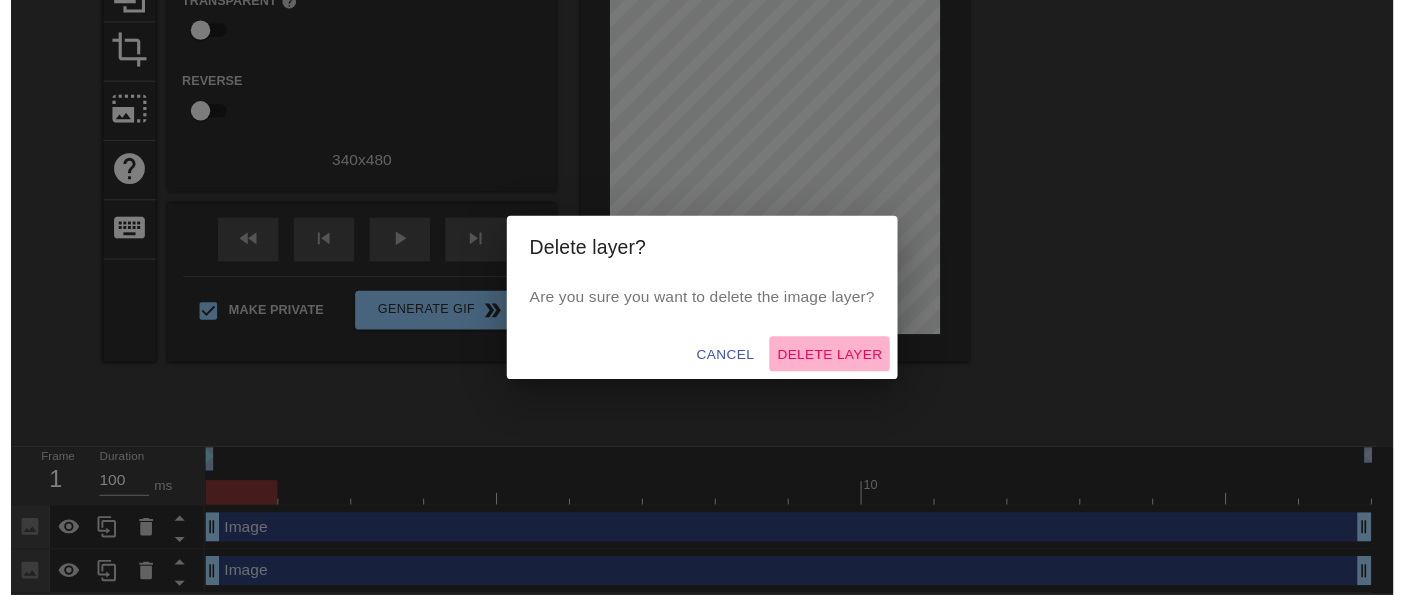 scroll, scrollTop: 205, scrollLeft: 0, axis: vertical 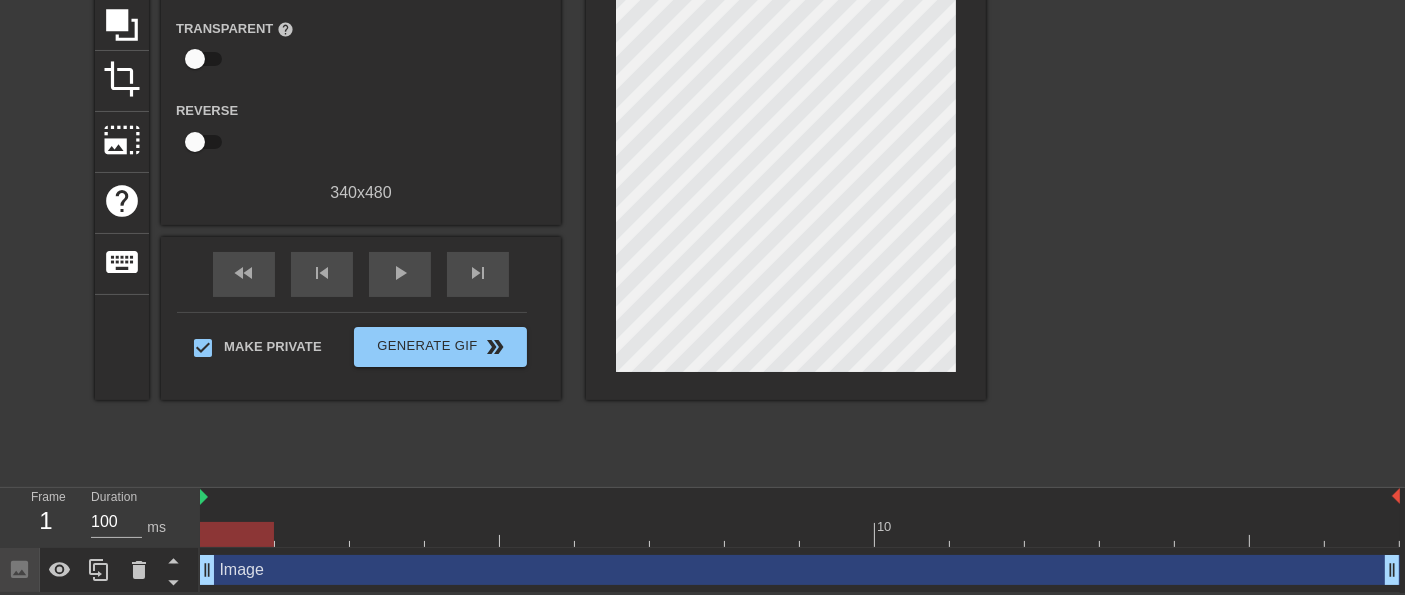 click on "Image drag_handle drag_handle" at bounding box center [800, 570] 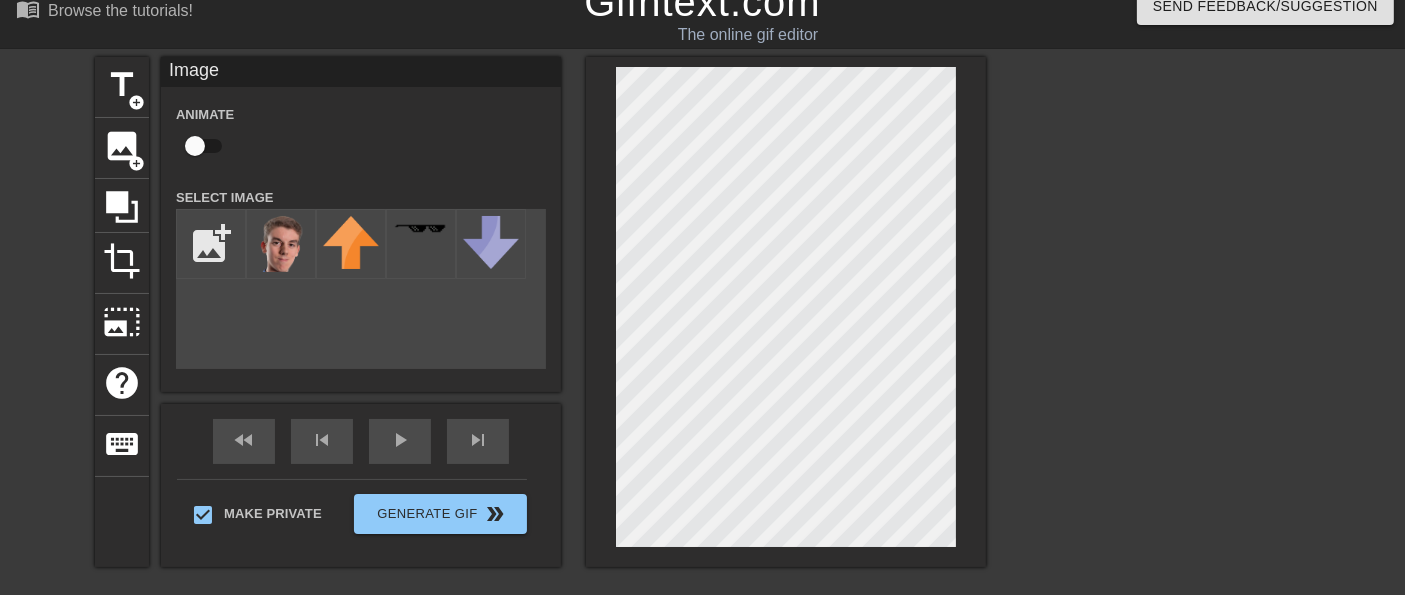 scroll, scrollTop: 0, scrollLeft: 0, axis: both 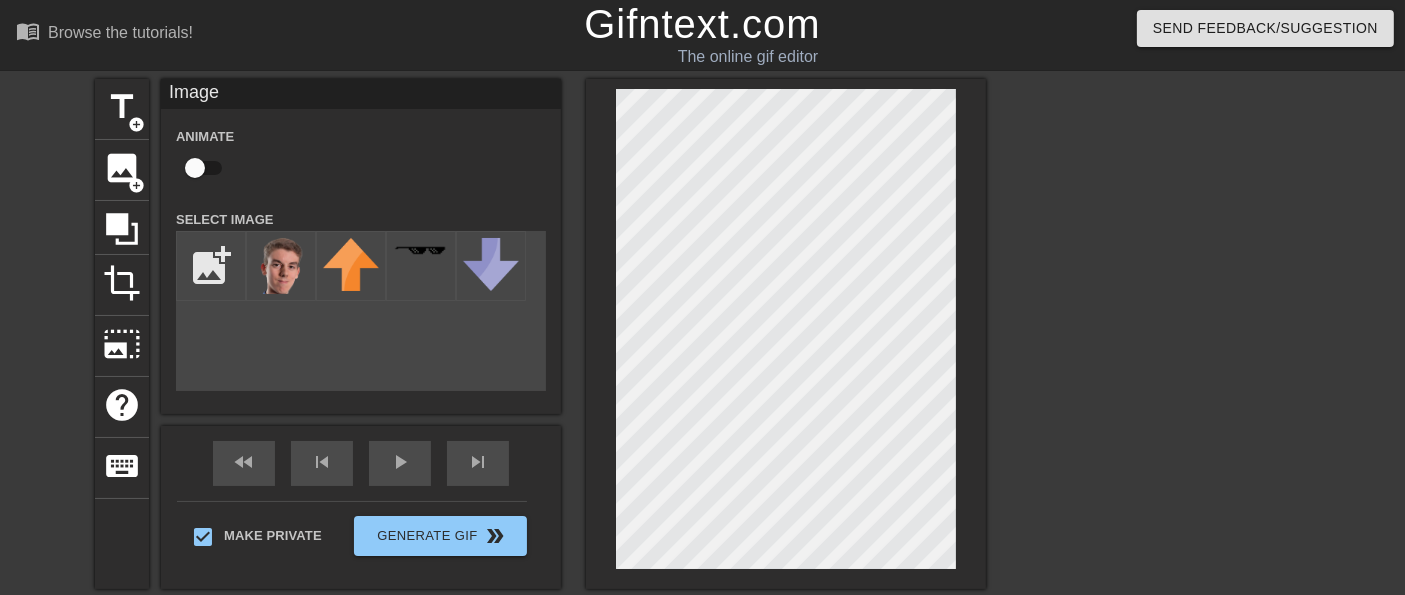 click at bounding box center (195, 168) 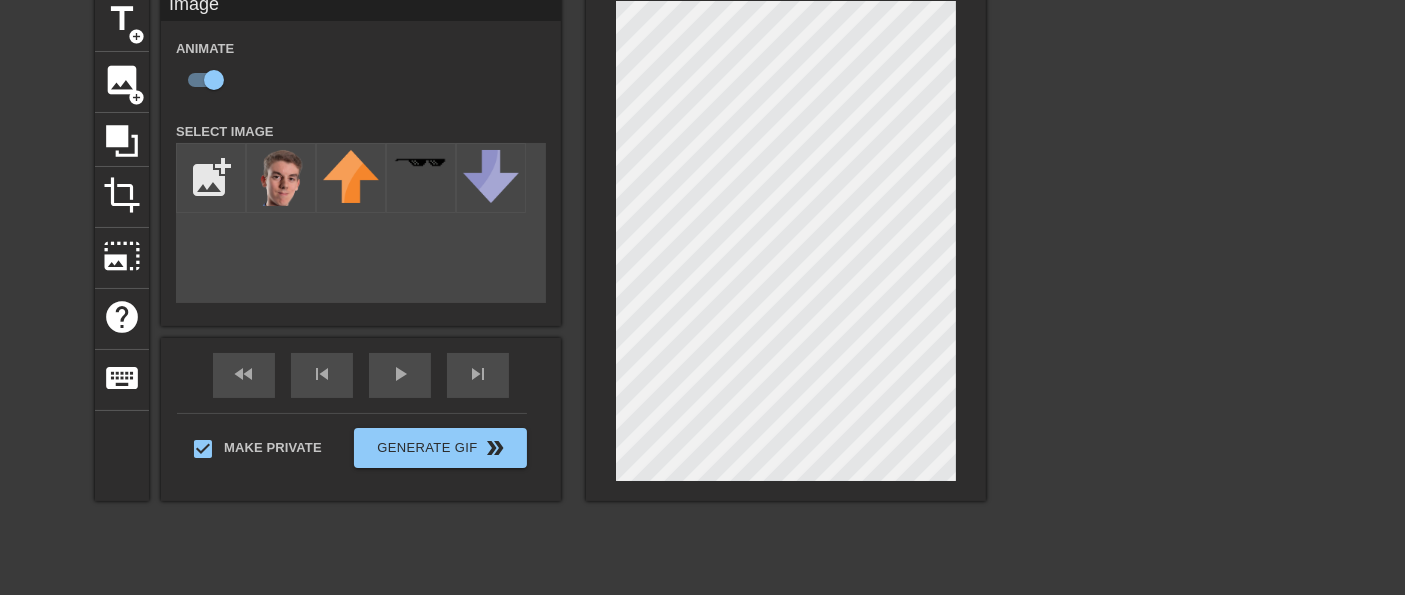 scroll, scrollTop: 205, scrollLeft: 0, axis: vertical 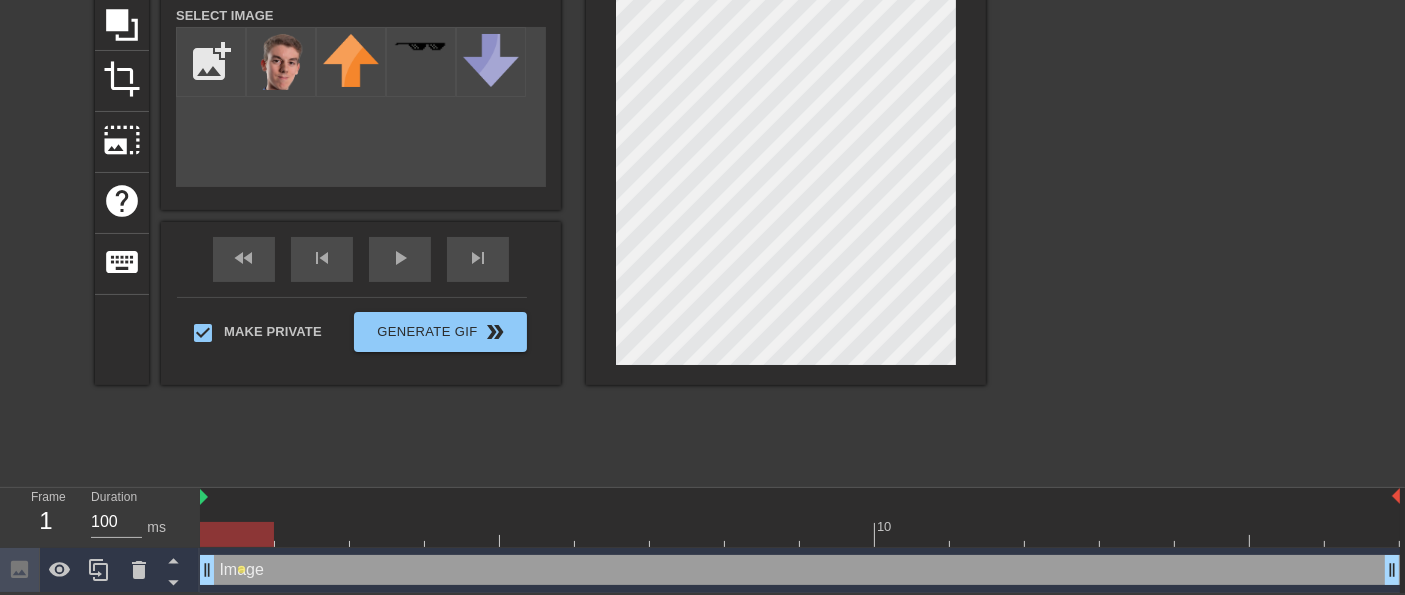 click at bounding box center (800, 534) 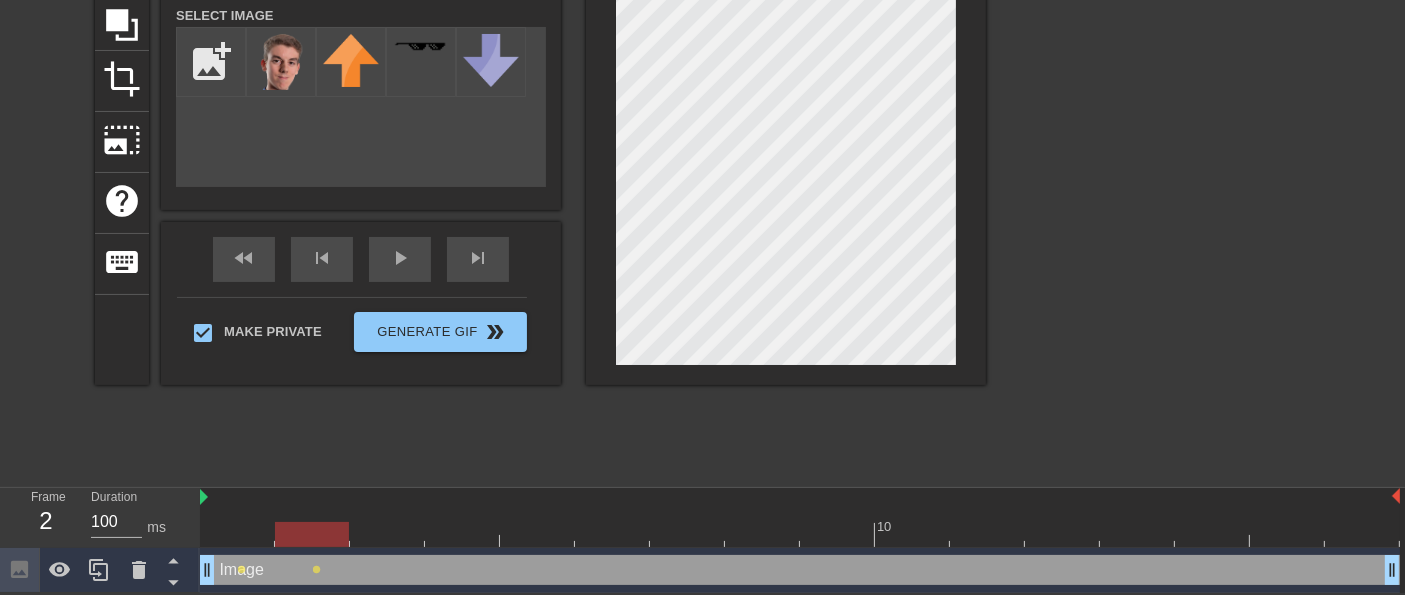 click at bounding box center (800, 534) 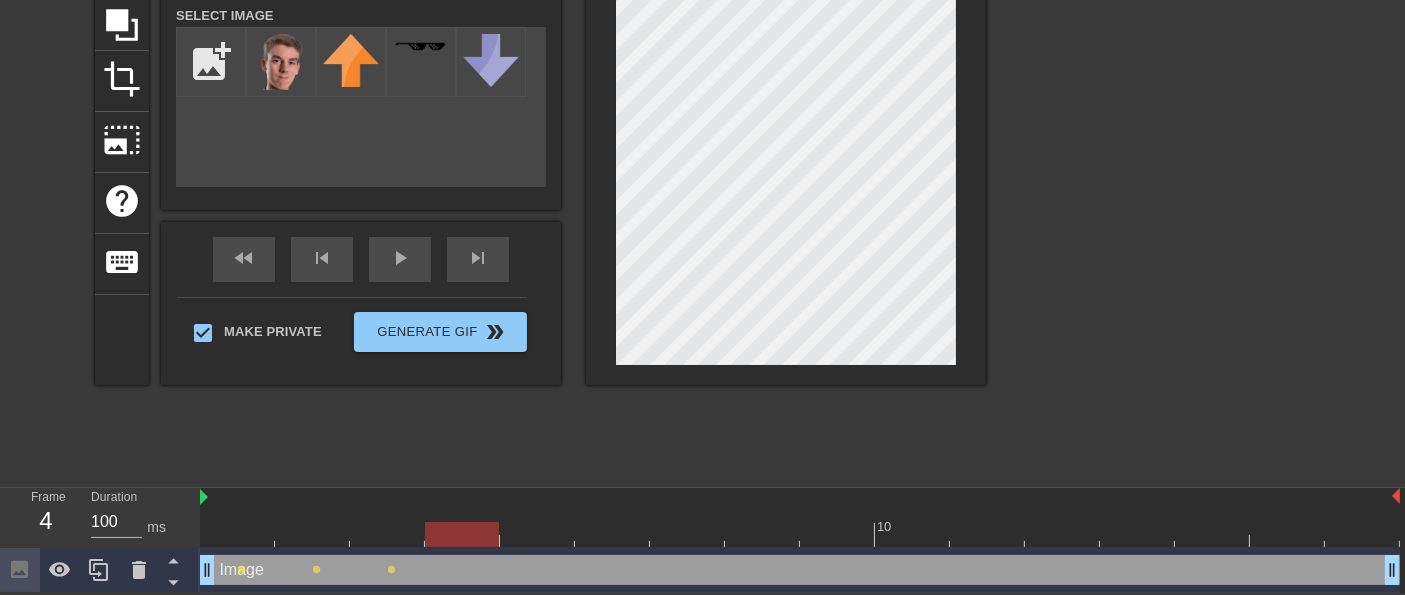 click at bounding box center (800, 534) 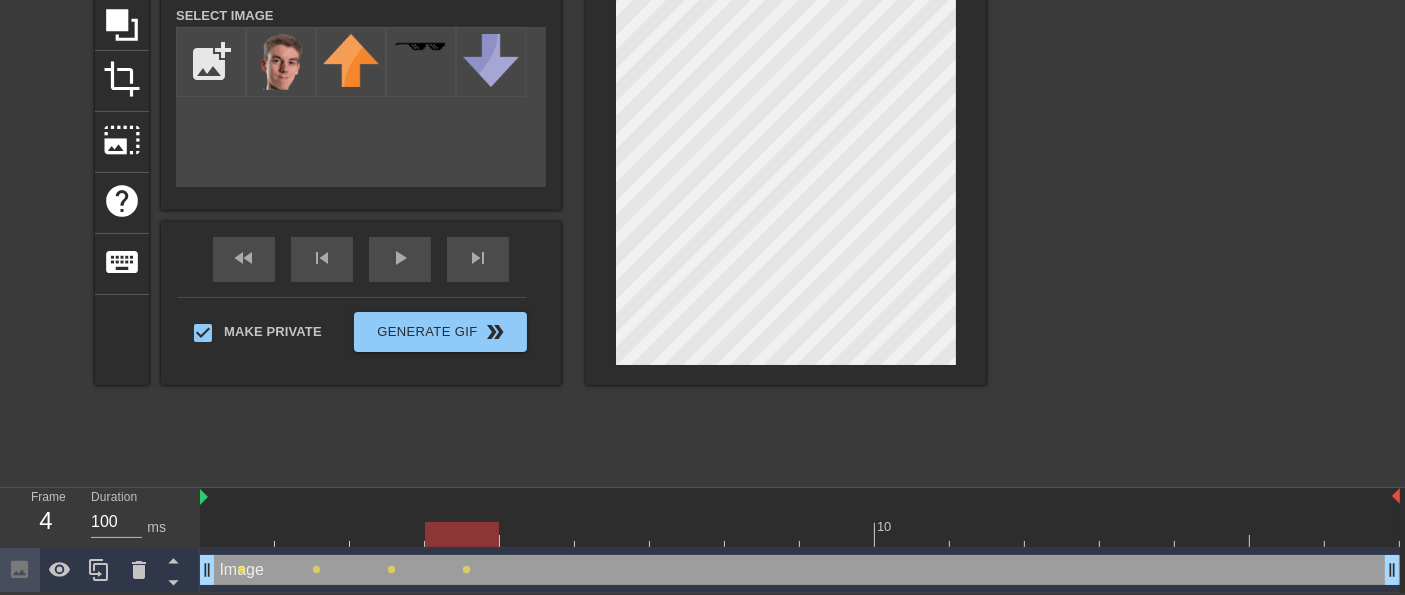 click at bounding box center [800, 534] 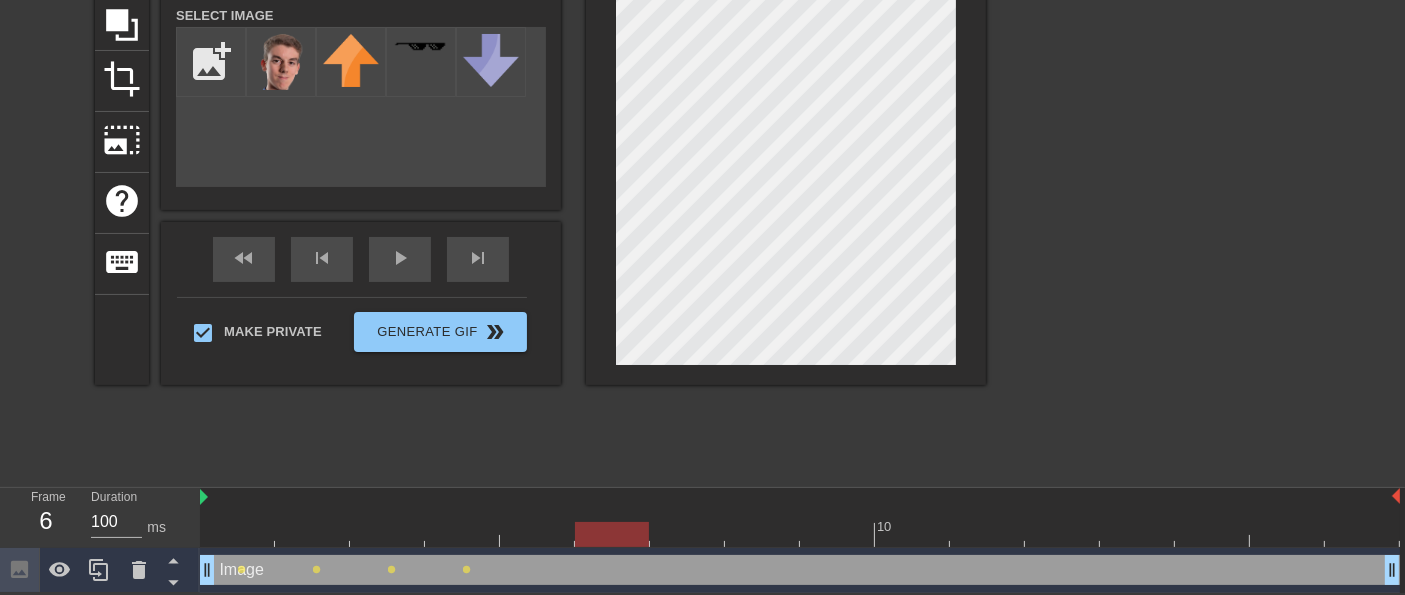 click at bounding box center [800, 534] 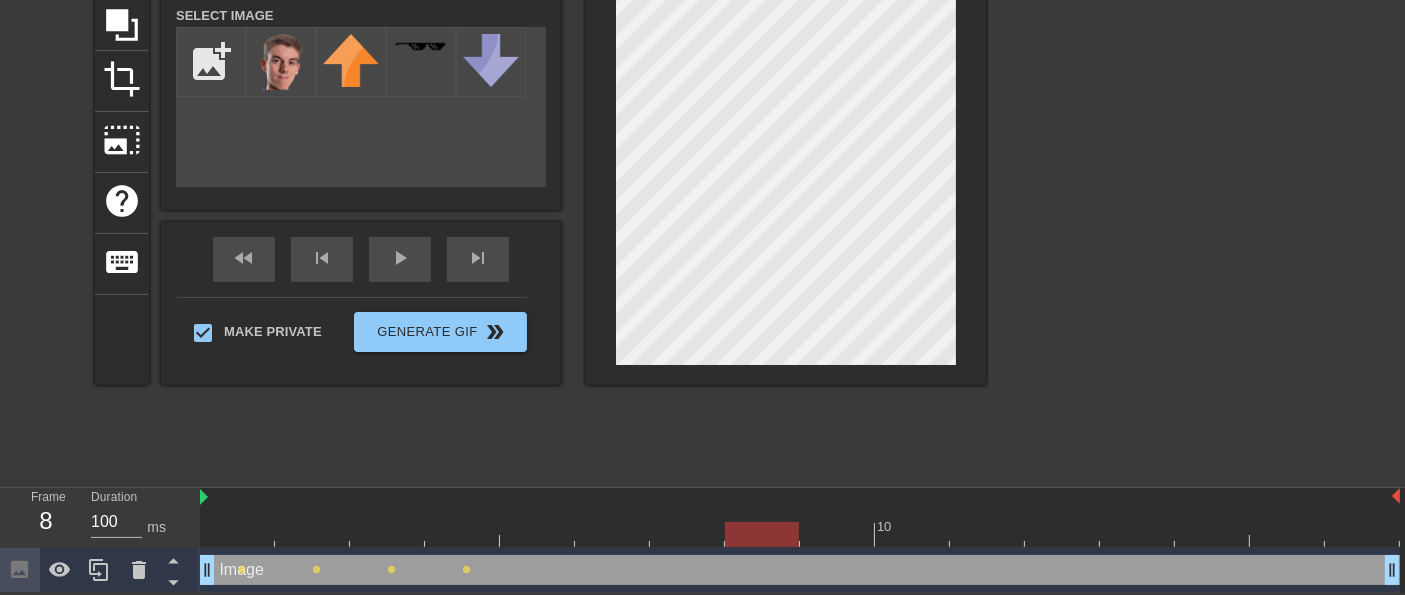 click at bounding box center [800, 534] 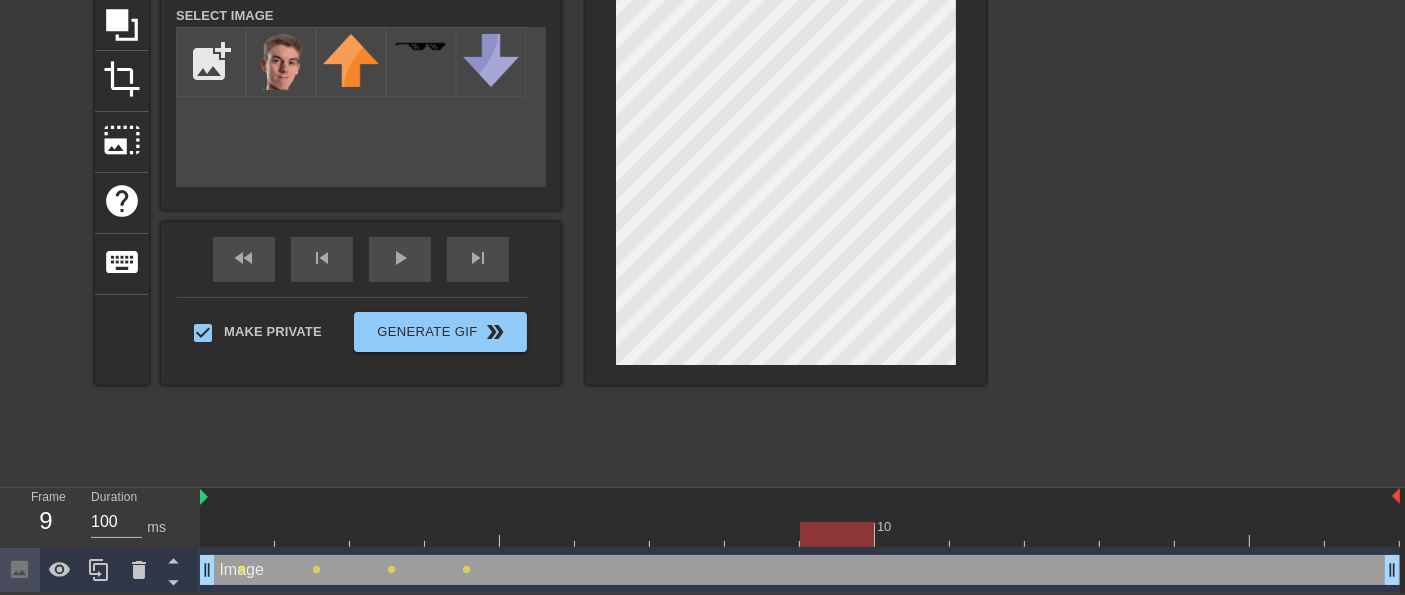 click at bounding box center [800, 534] 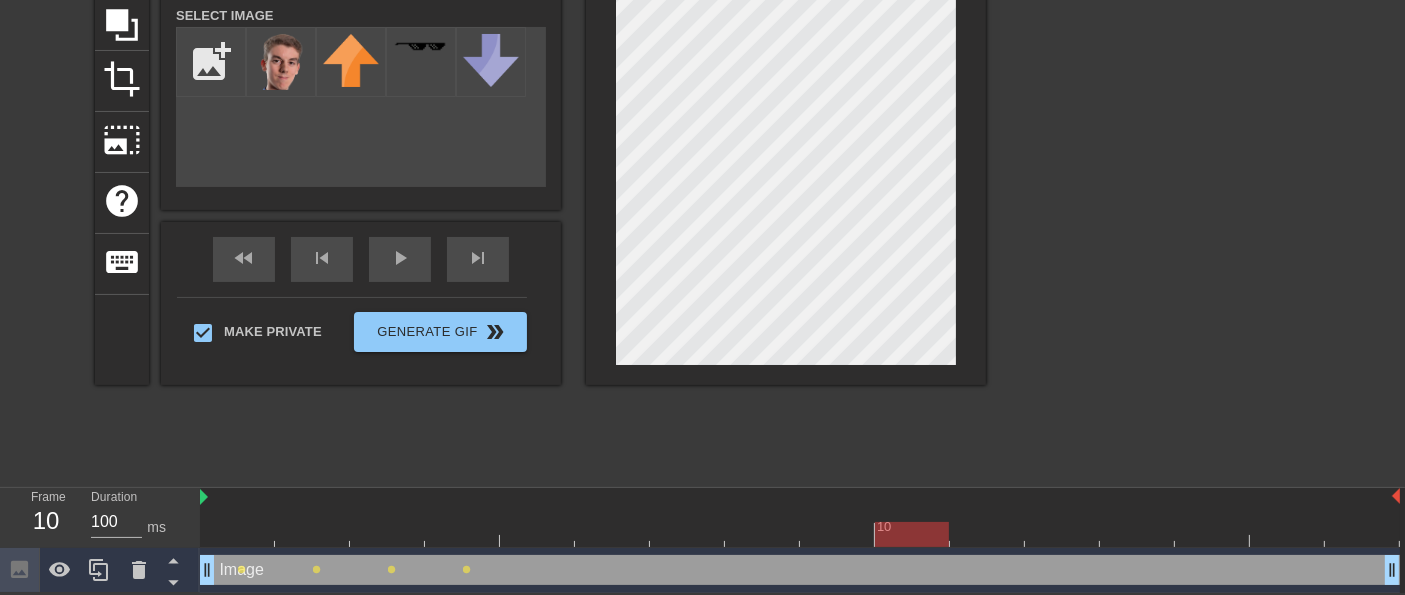 click at bounding box center [800, 534] 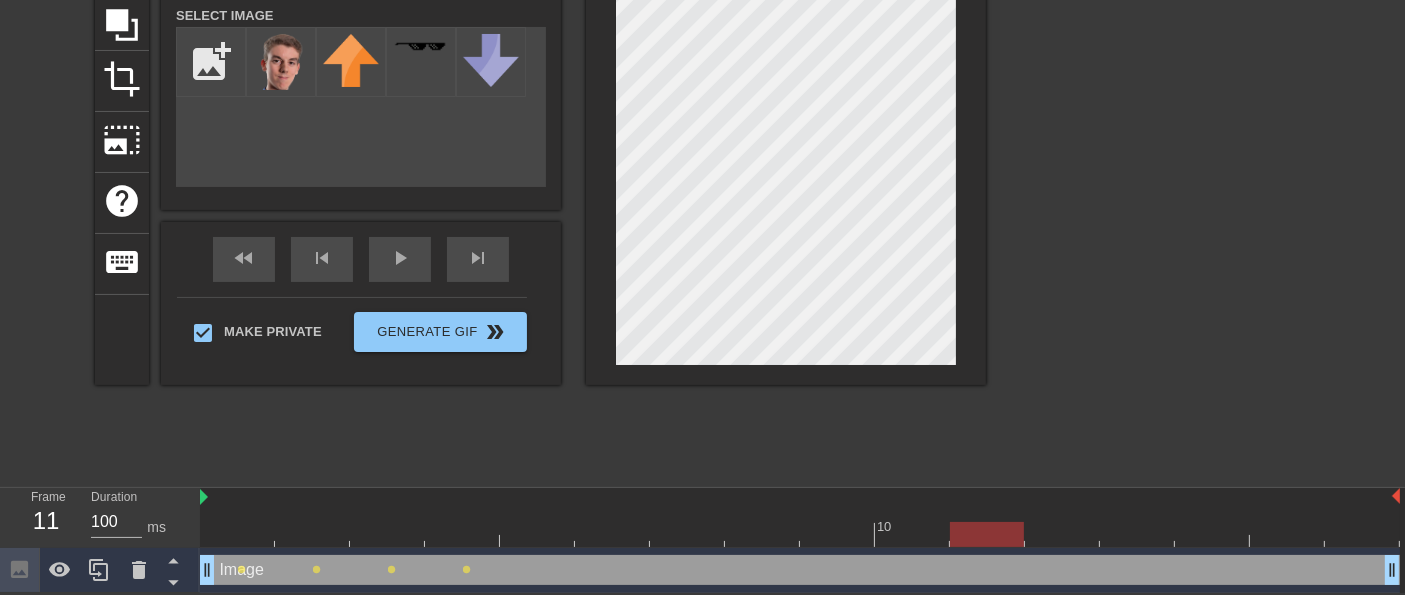 click at bounding box center [800, 534] 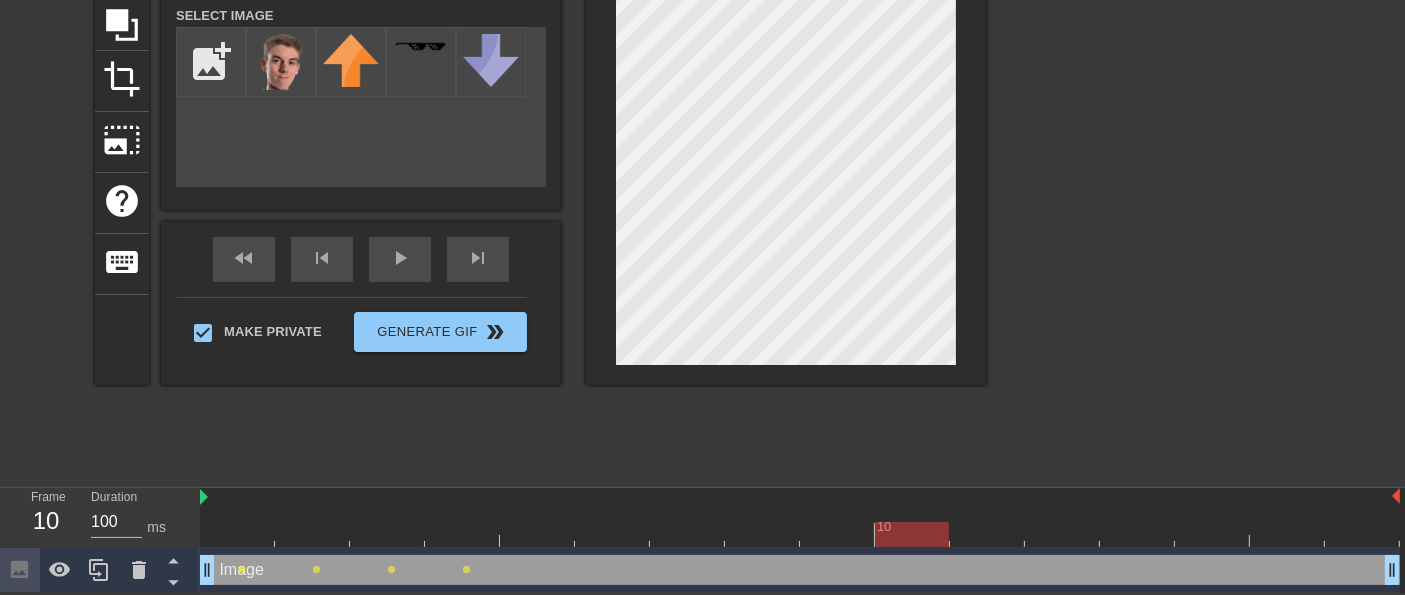 click at bounding box center (800, 534) 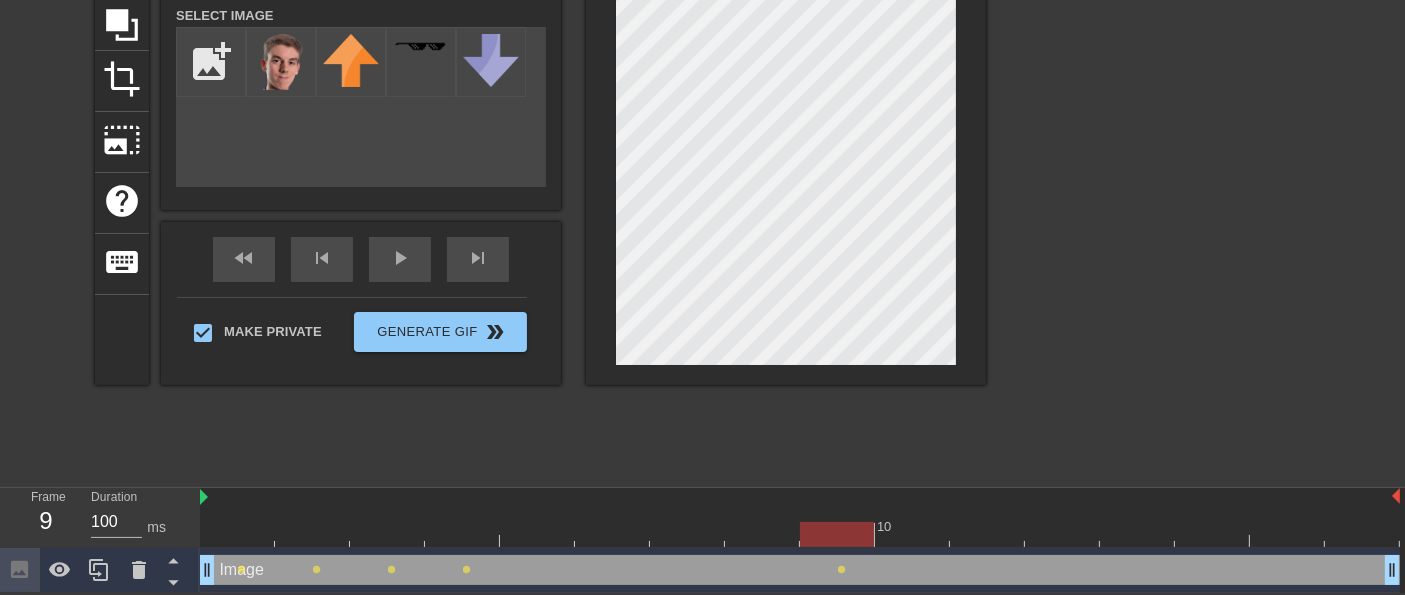 click at bounding box center [800, 534] 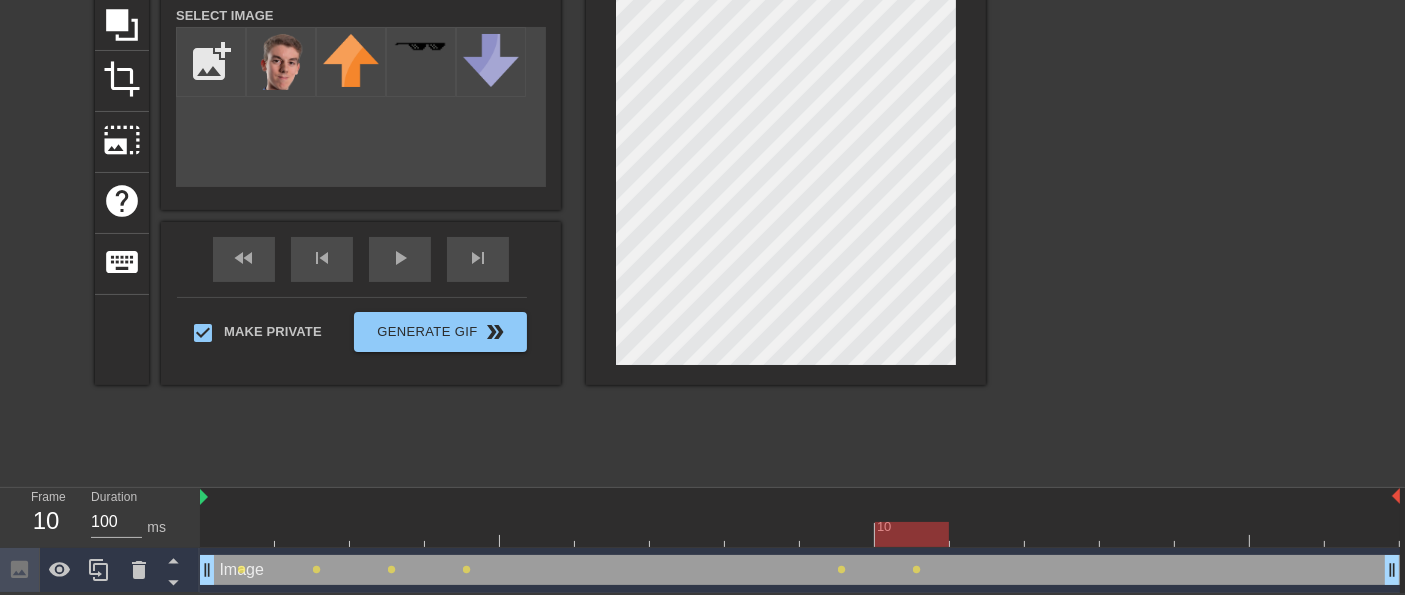 click at bounding box center [800, 534] 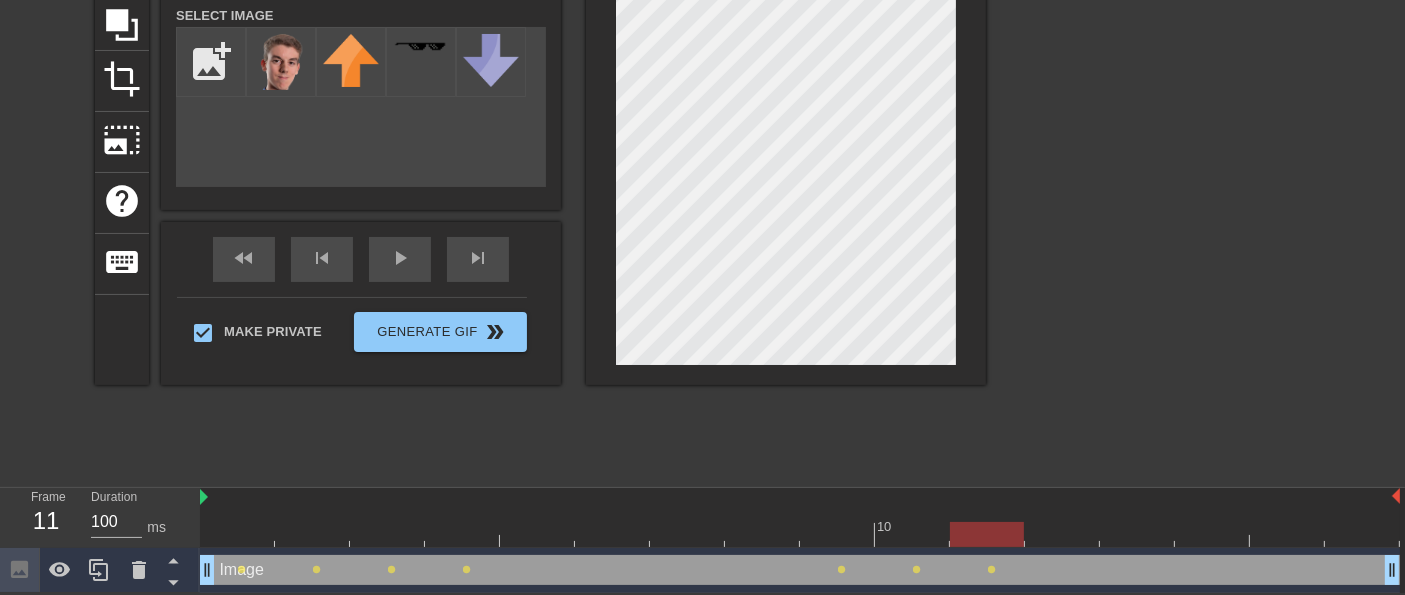 click at bounding box center [800, 534] 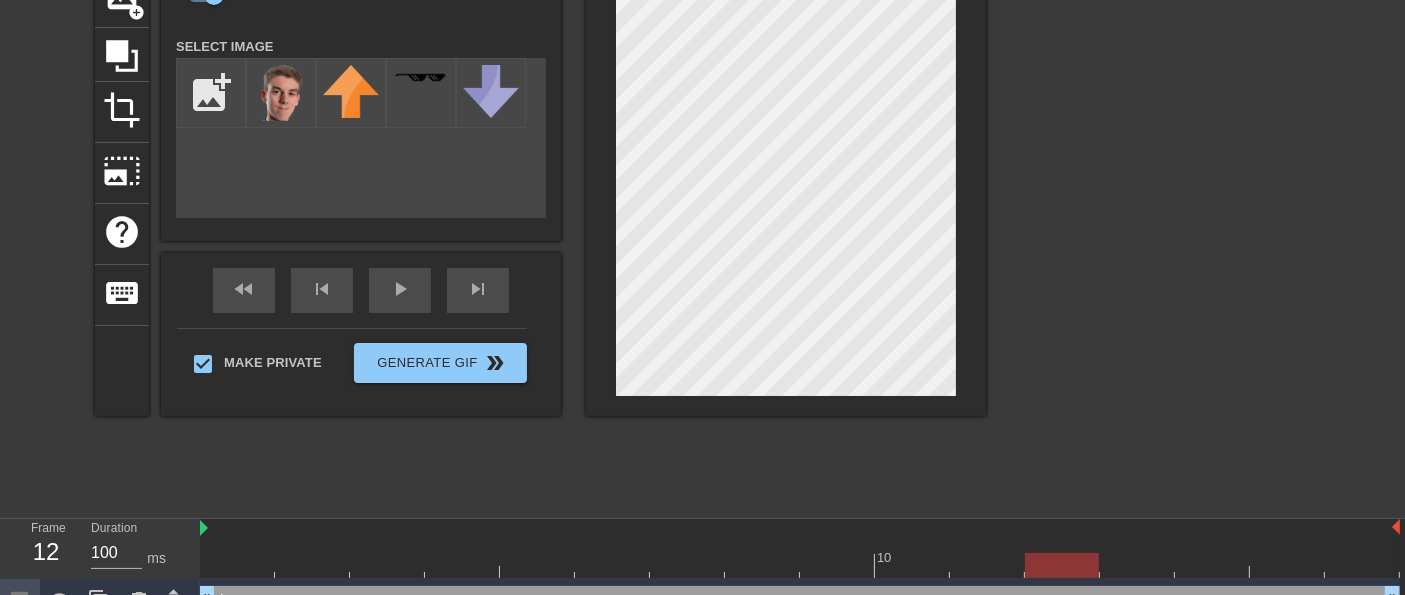 scroll, scrollTop: 205, scrollLeft: 0, axis: vertical 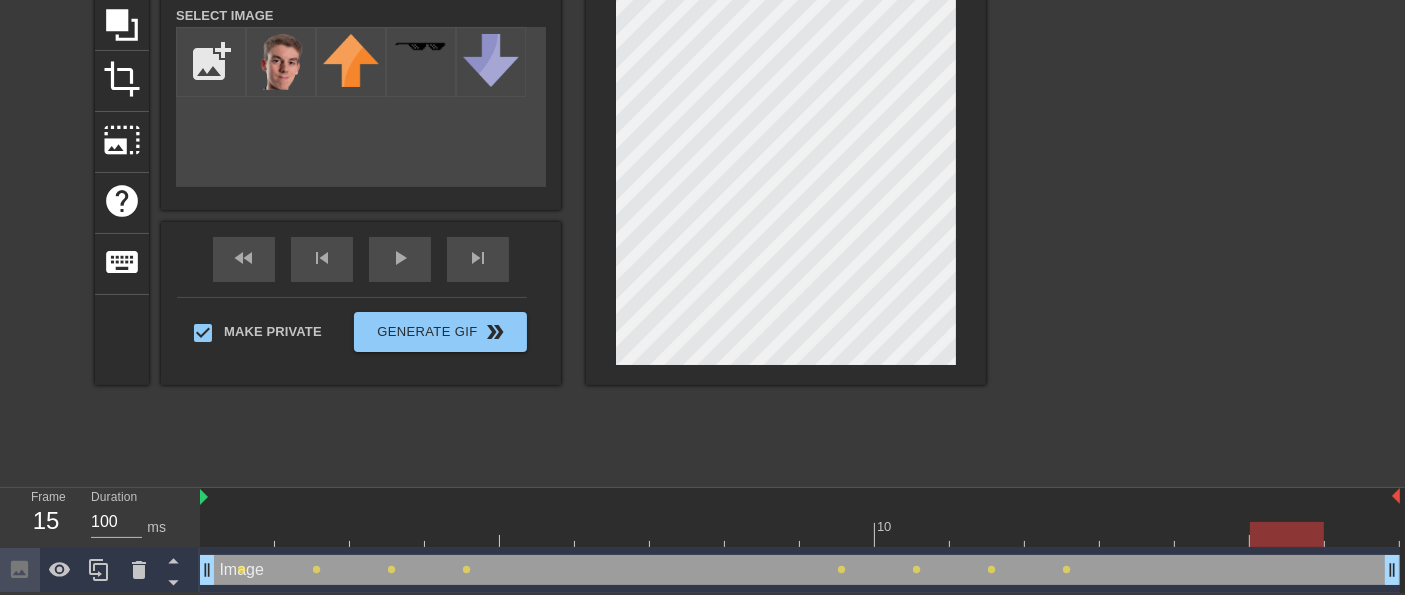 click at bounding box center [800, 534] 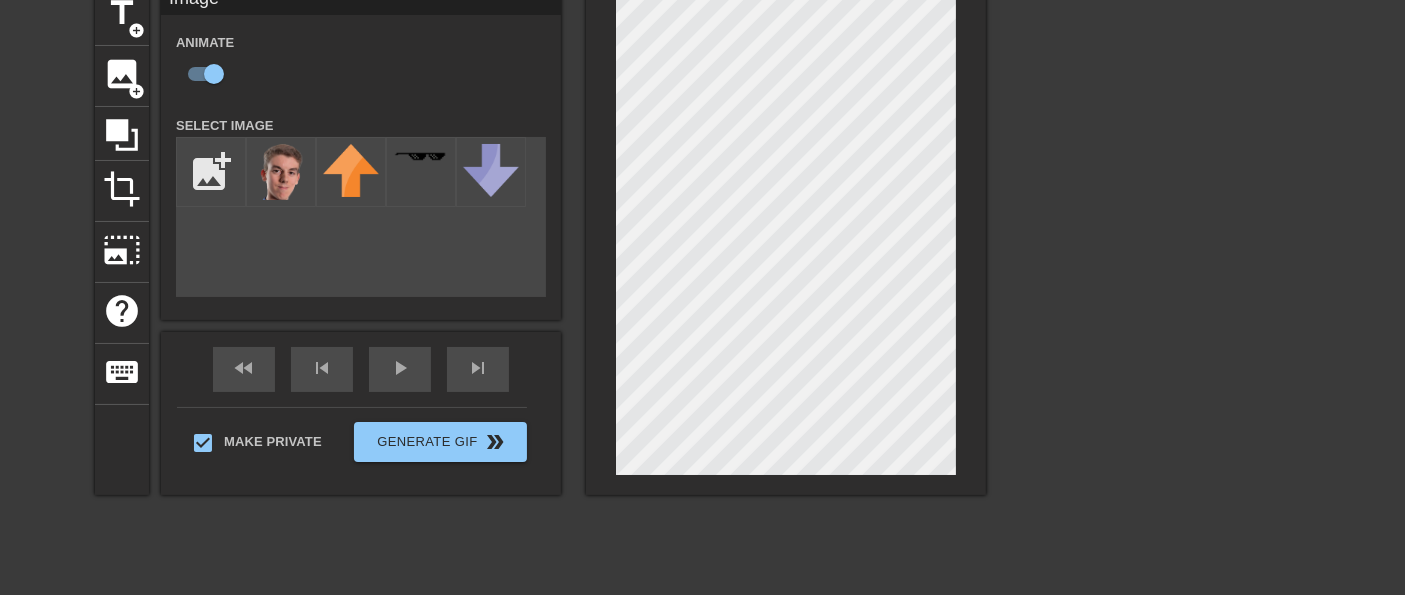 scroll, scrollTop: 205, scrollLeft: 0, axis: vertical 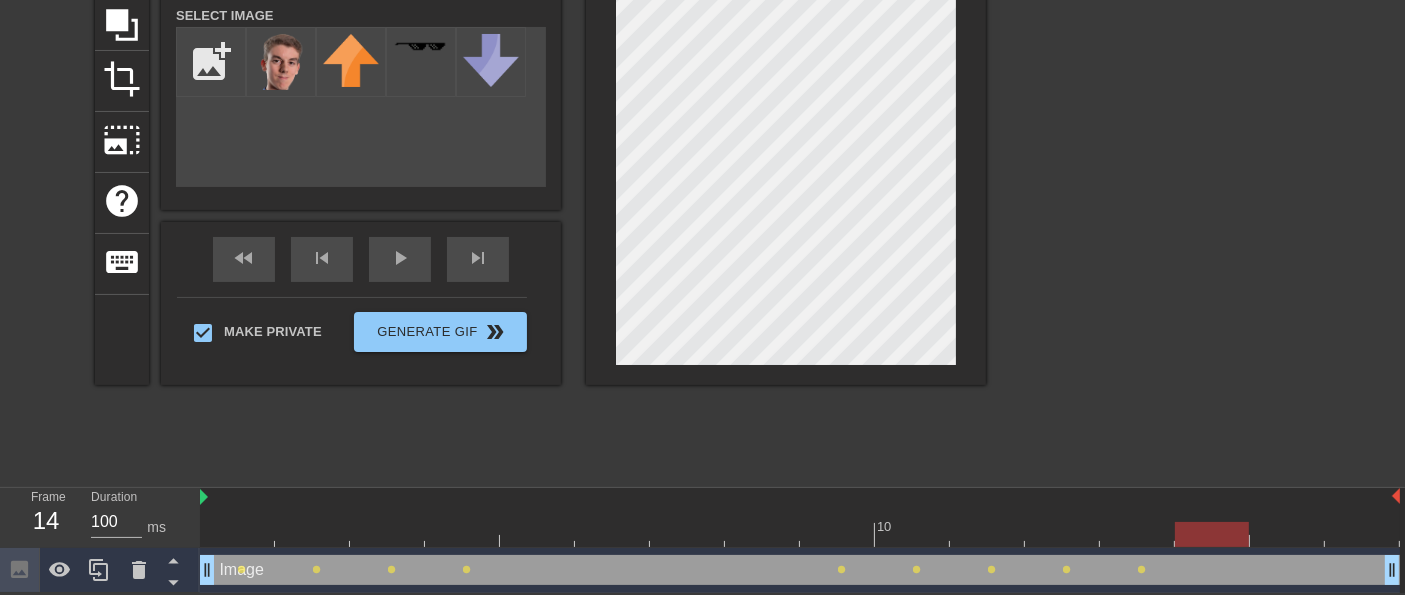 click at bounding box center (800, 534) 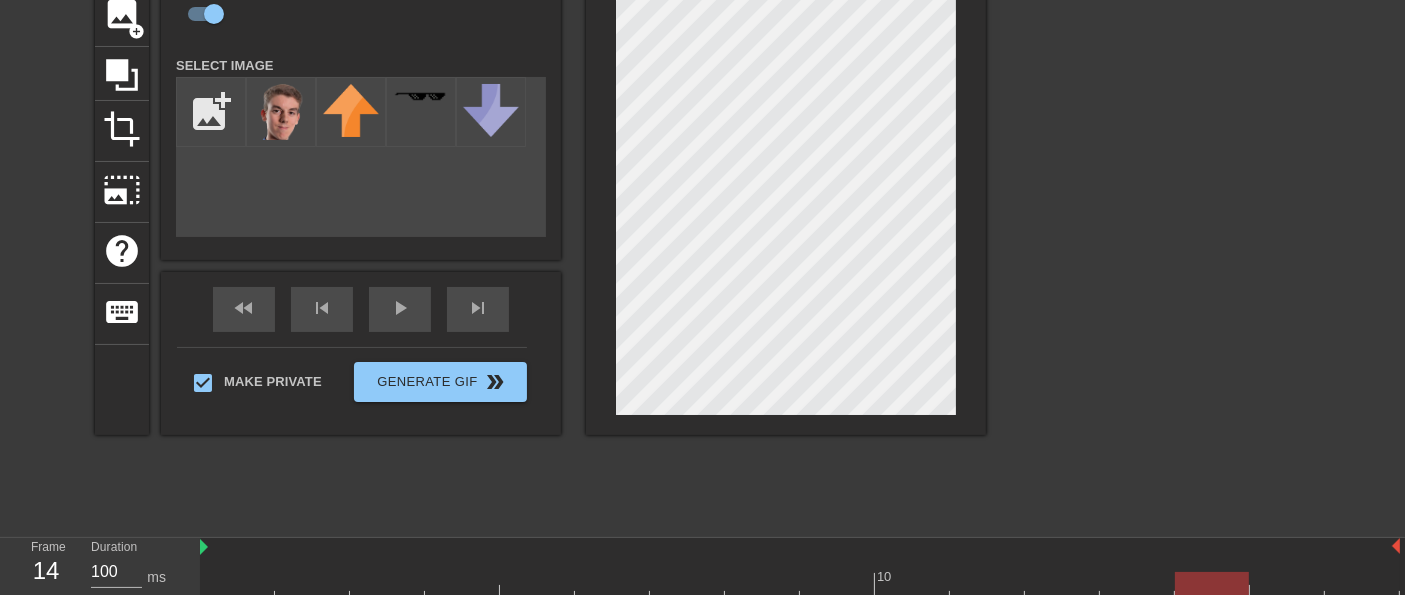 scroll, scrollTop: 205, scrollLeft: 0, axis: vertical 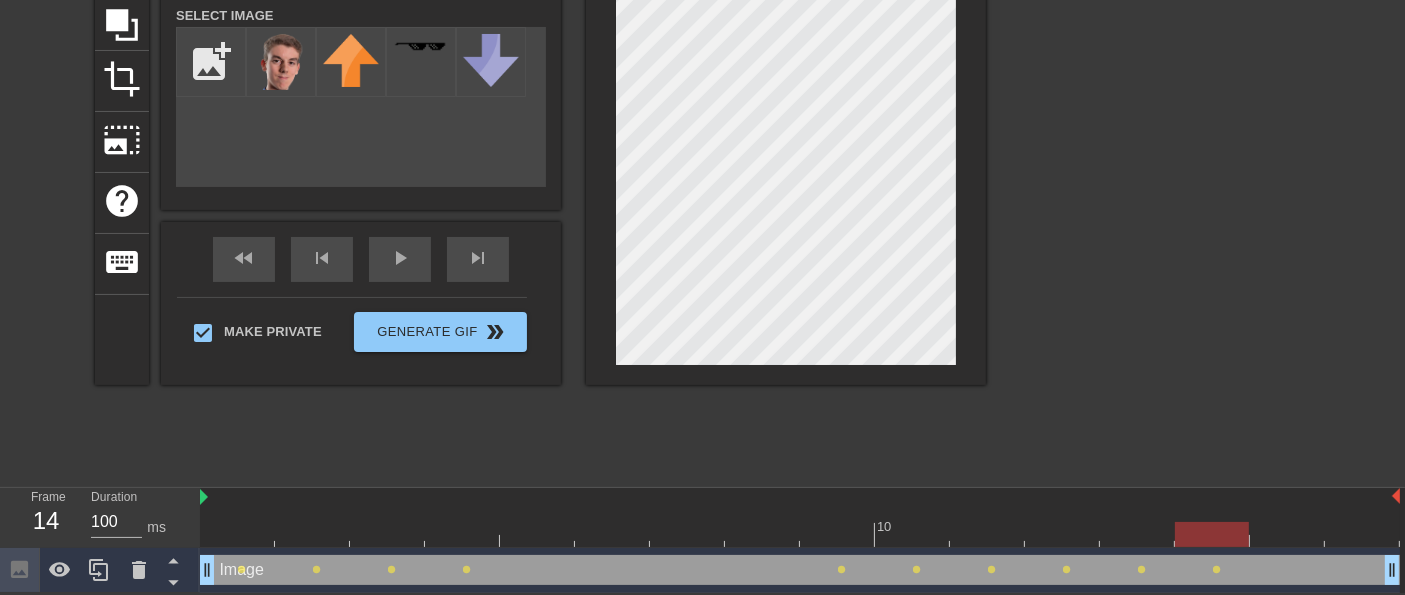 click at bounding box center [800, 534] 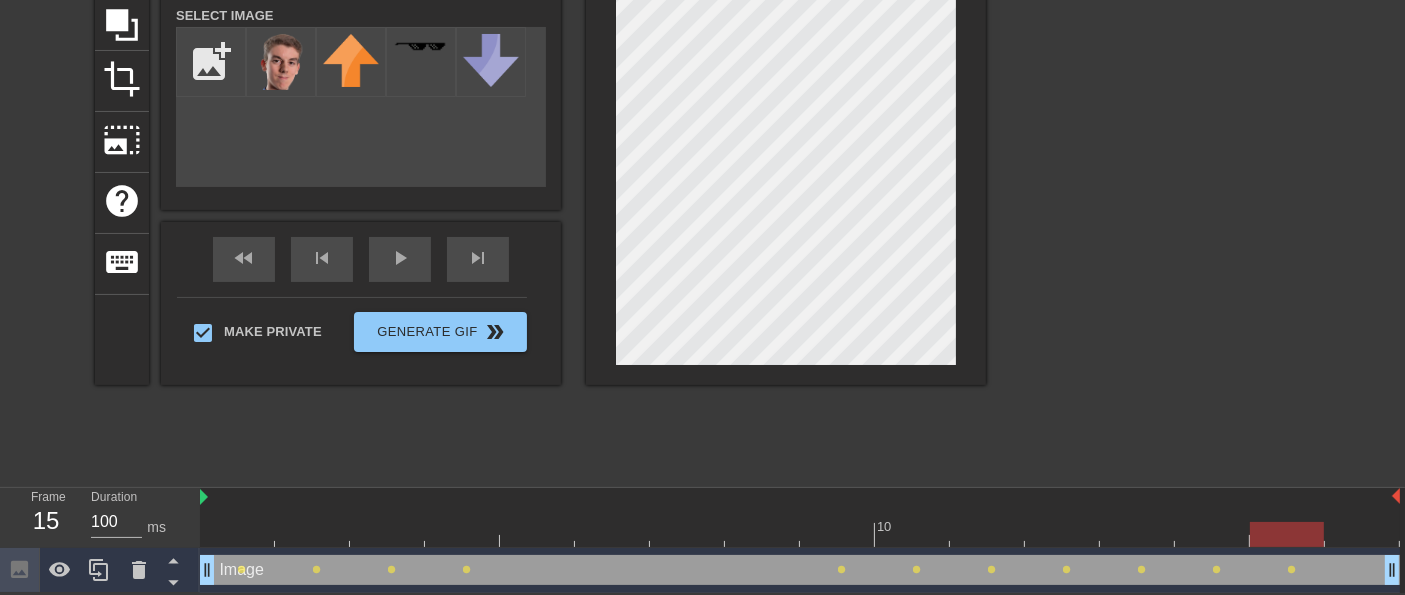 scroll, scrollTop: 205, scrollLeft: 0, axis: vertical 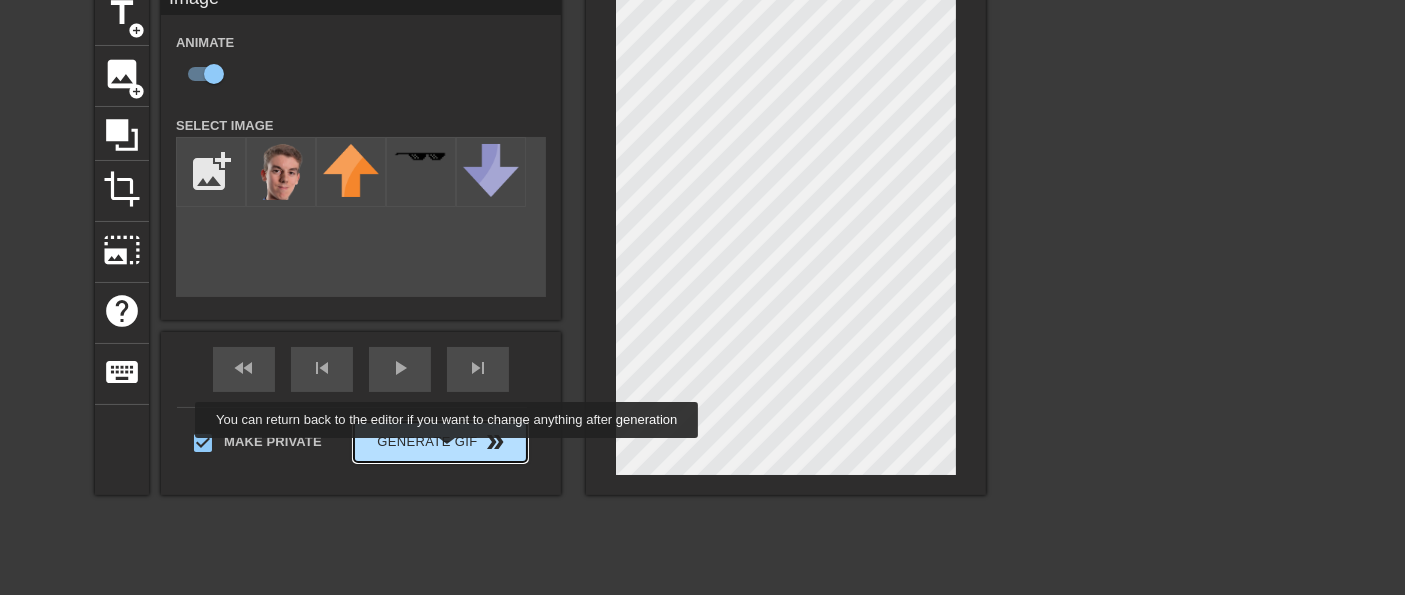 click on "Generate Gif double_arrow" at bounding box center [440, 442] 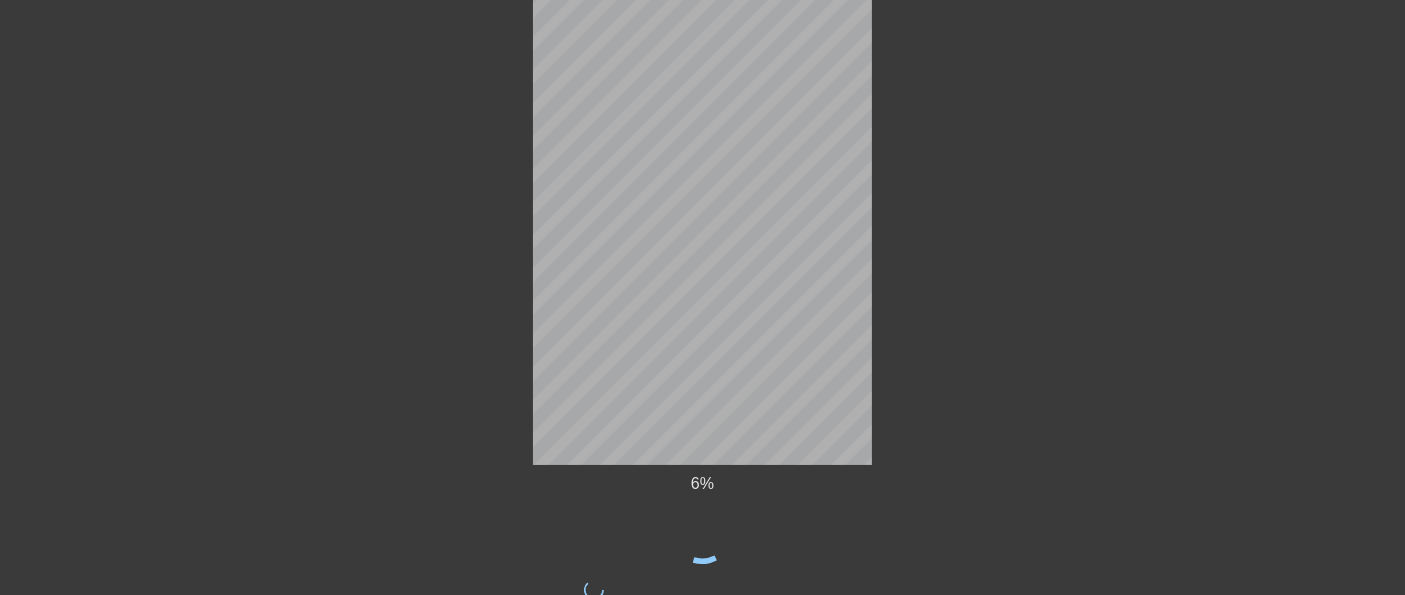 scroll, scrollTop: 92, scrollLeft: 0, axis: vertical 